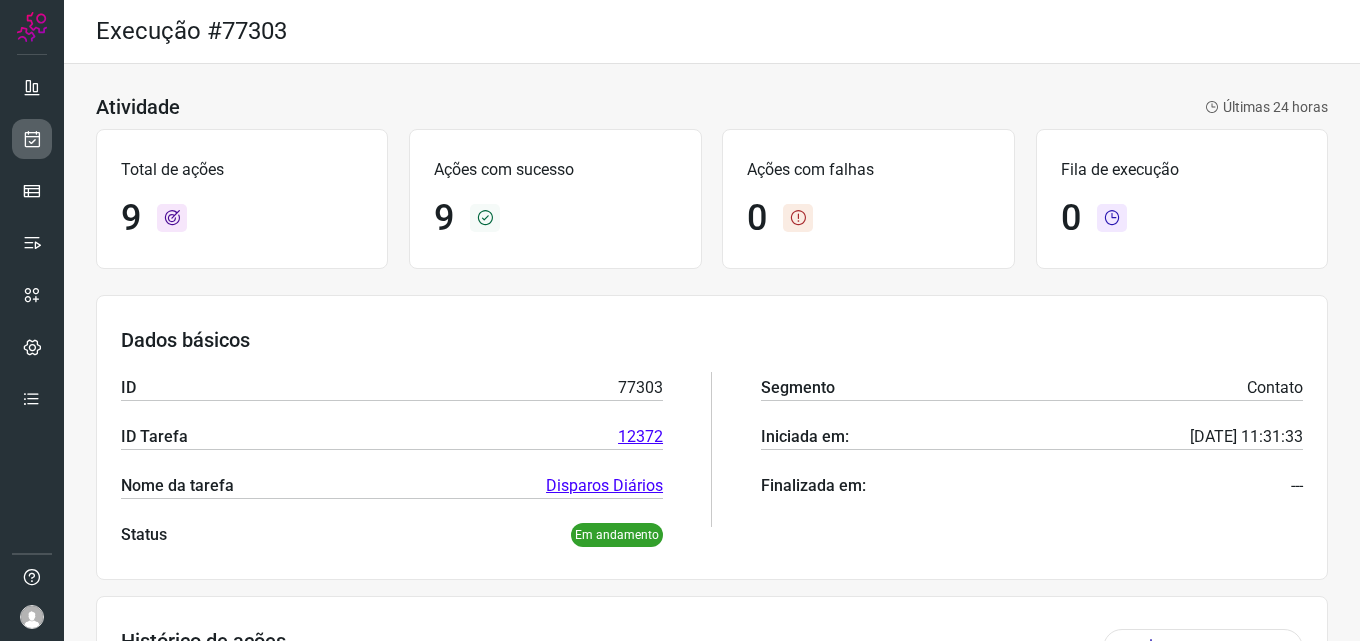scroll, scrollTop: 0, scrollLeft: 0, axis: both 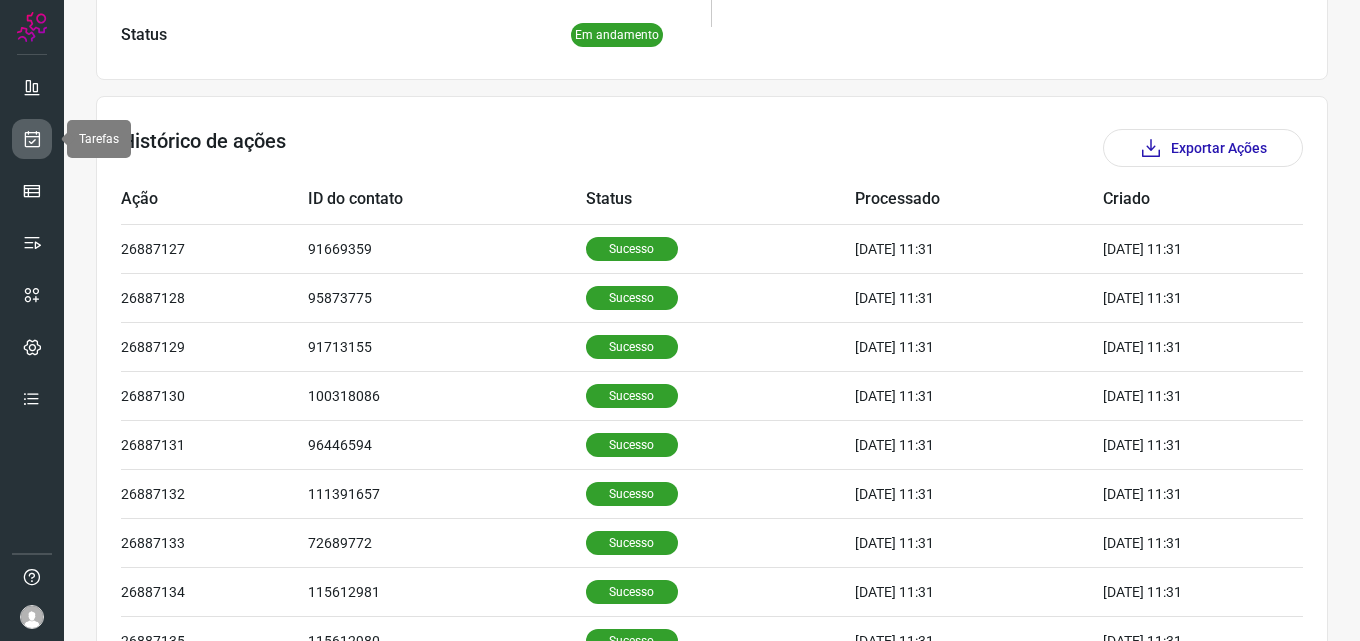 click at bounding box center (32, 139) 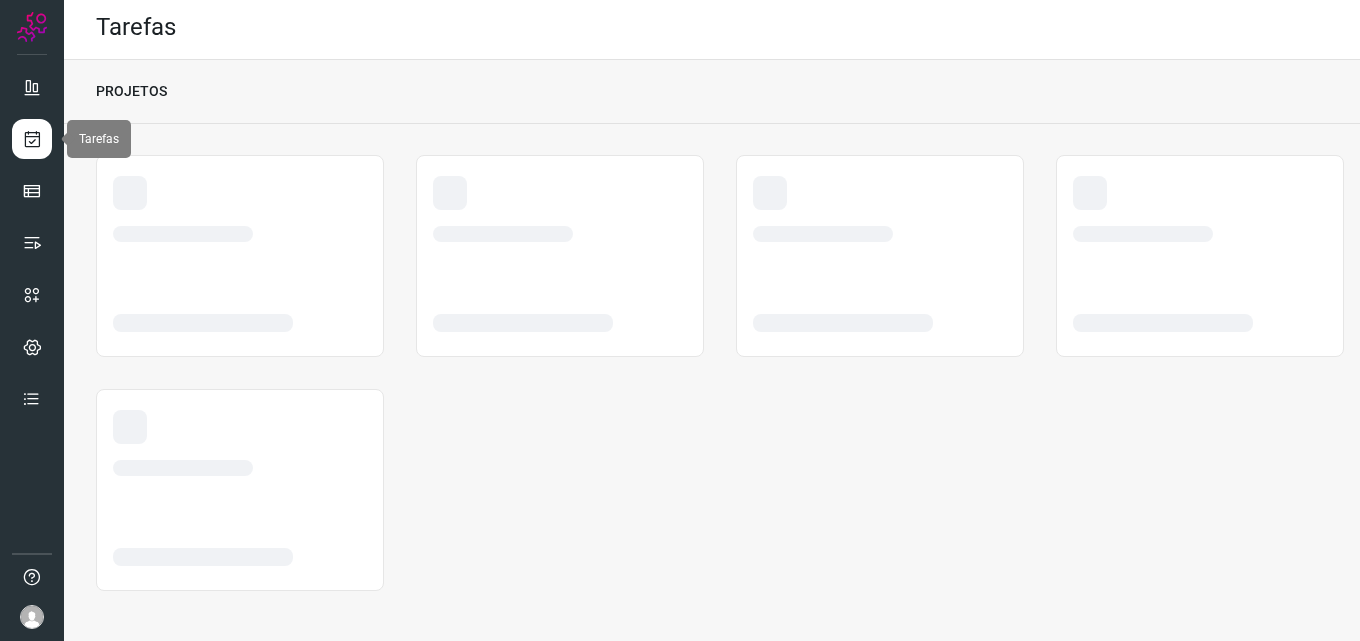scroll, scrollTop: 4, scrollLeft: 0, axis: vertical 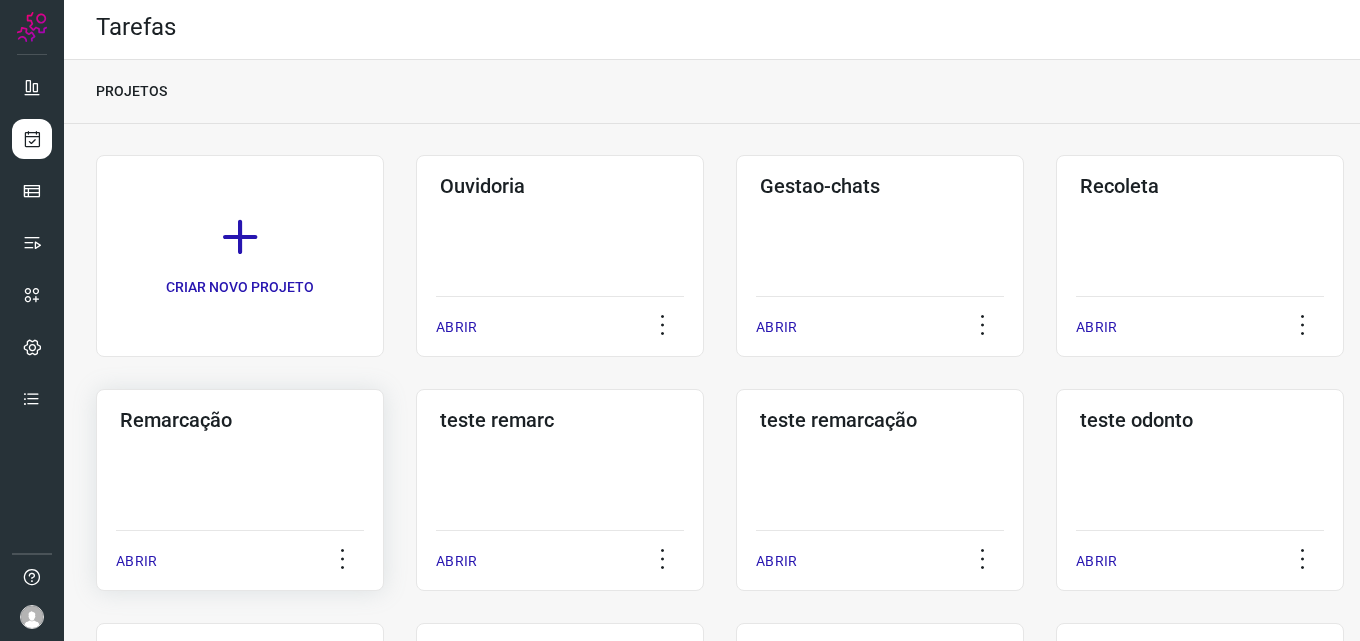 click on "Remarcação  ABRIR" 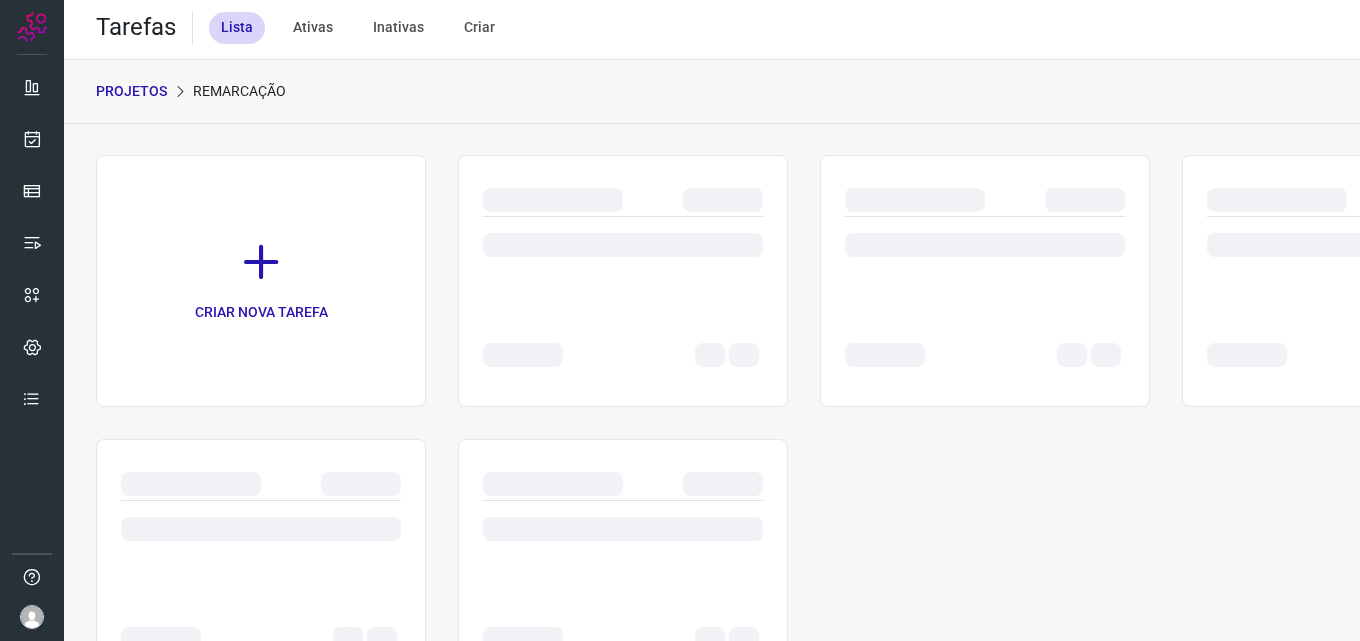 scroll, scrollTop: 0, scrollLeft: 0, axis: both 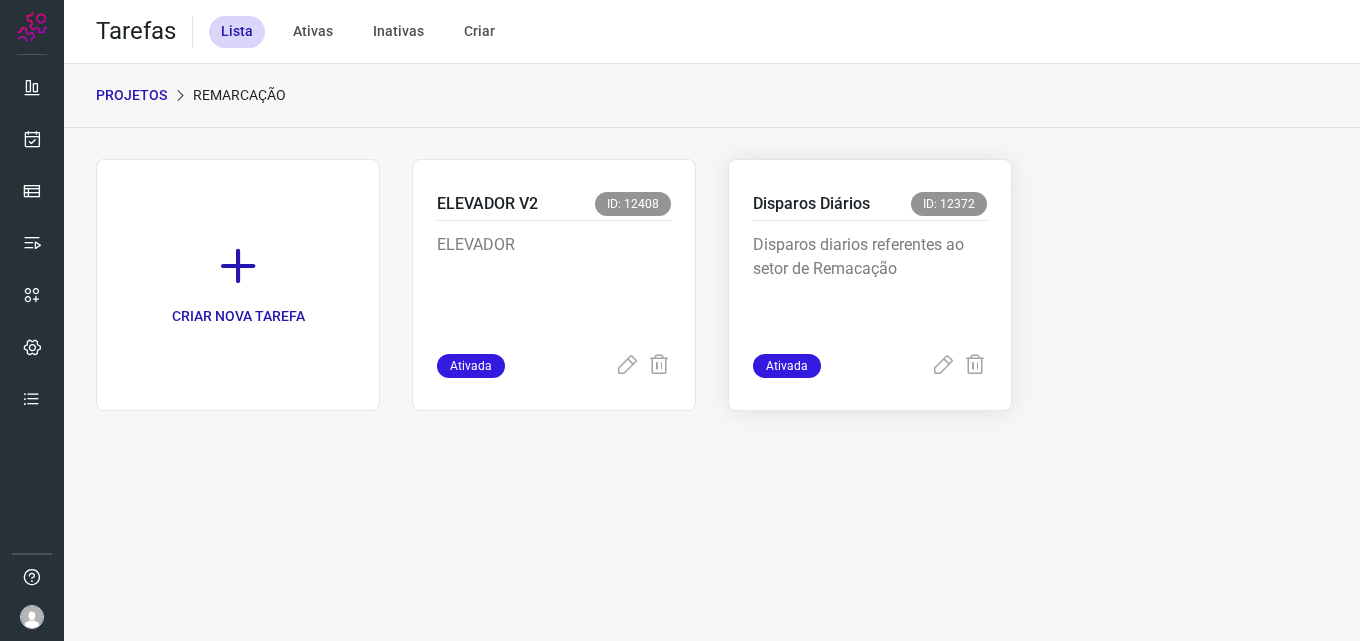 click on "Disparos diarios referentes ao setor de Remacação" at bounding box center [870, 283] 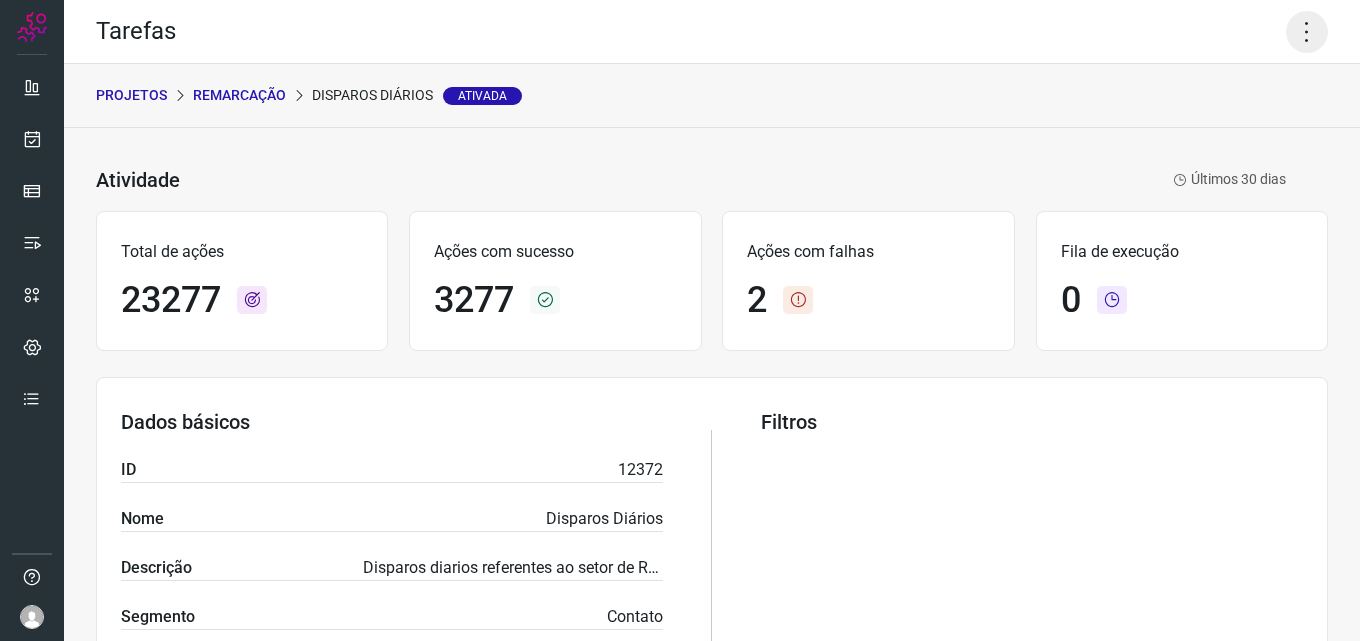 click 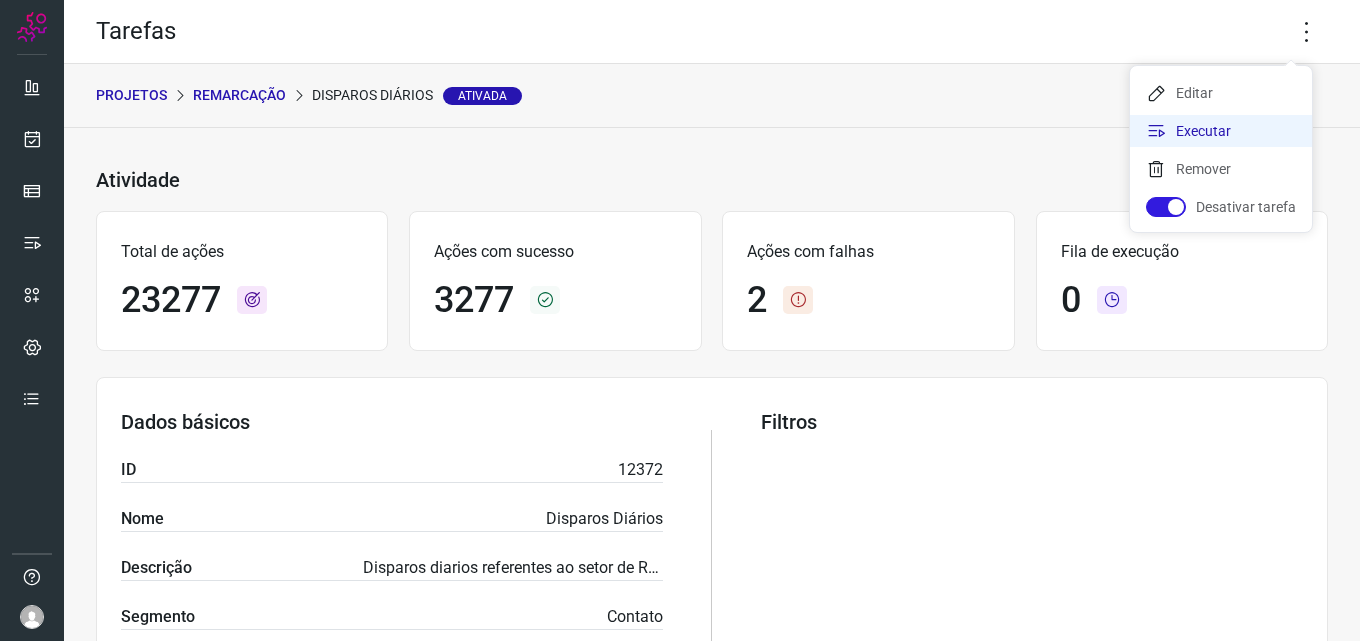 click on "Executar" 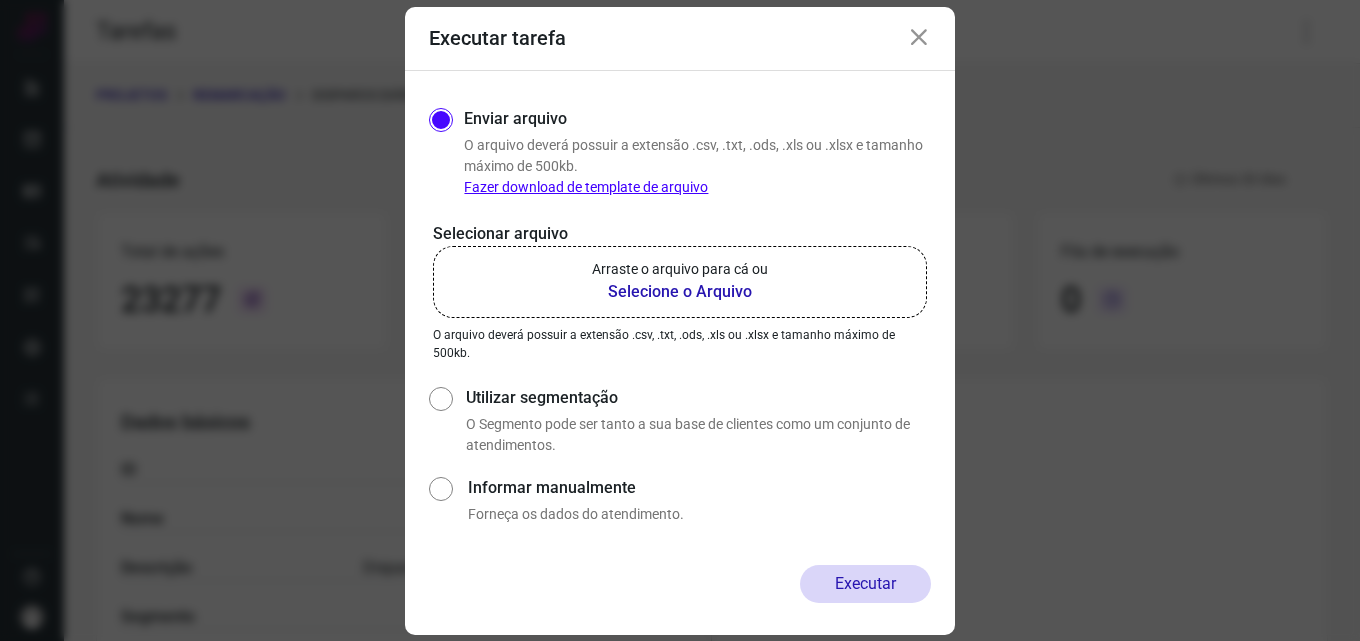 click on "Selecione o Arquivo" at bounding box center (680, 292) 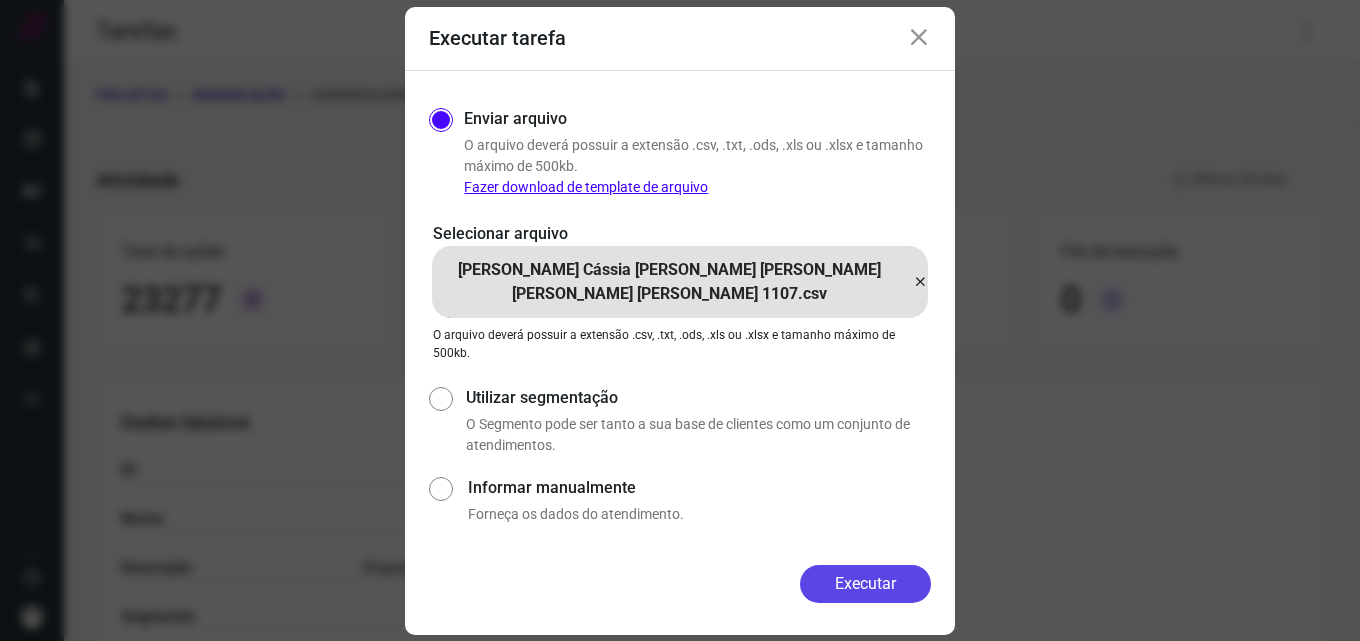 click on "Executar" at bounding box center [865, 584] 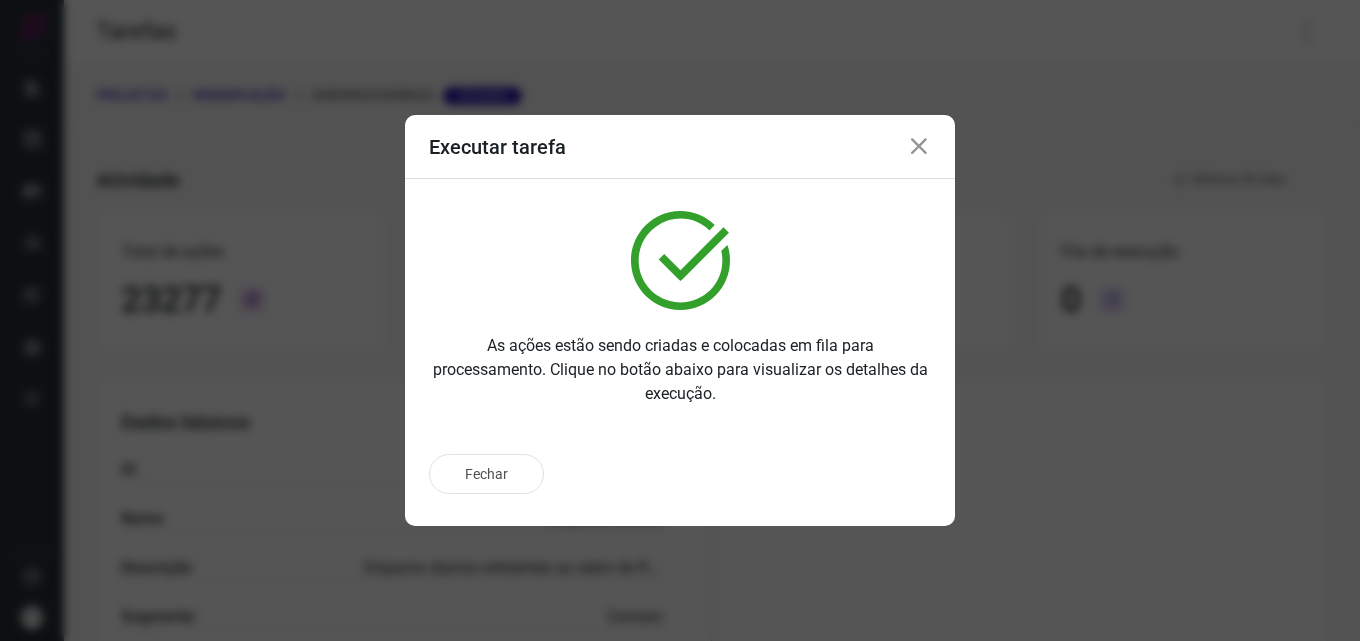 click on "Fechar" at bounding box center (680, 482) 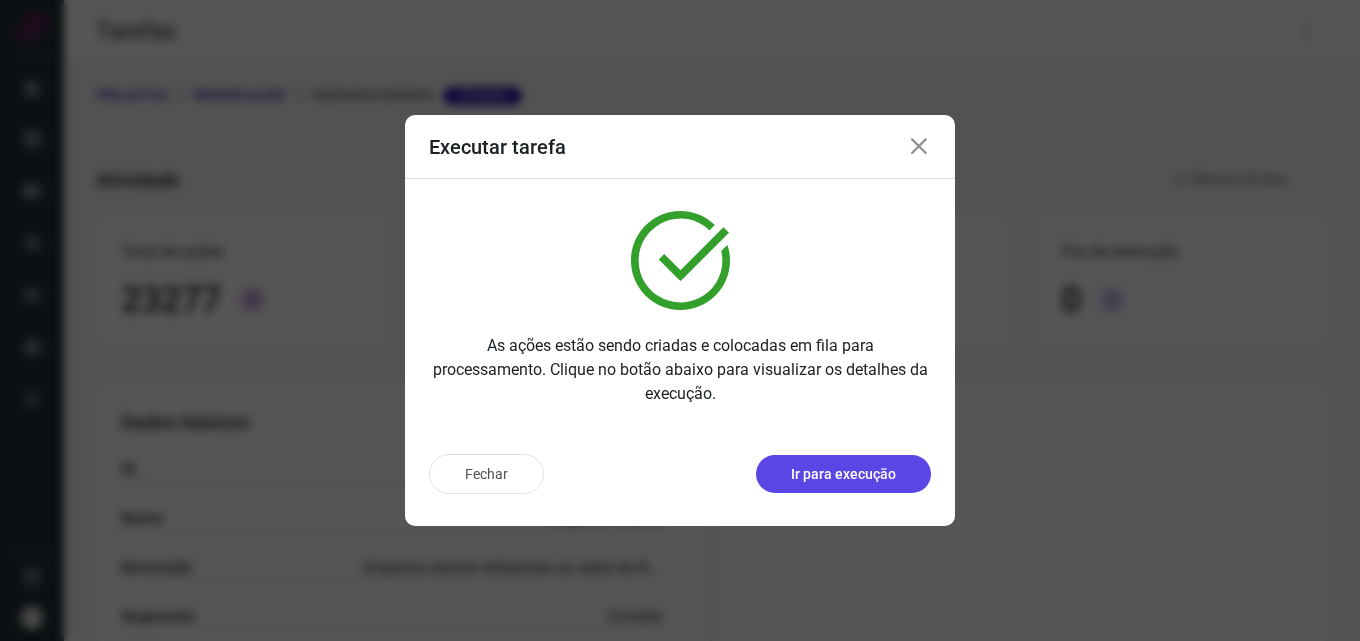 click on "Ir para execução" at bounding box center [843, 474] 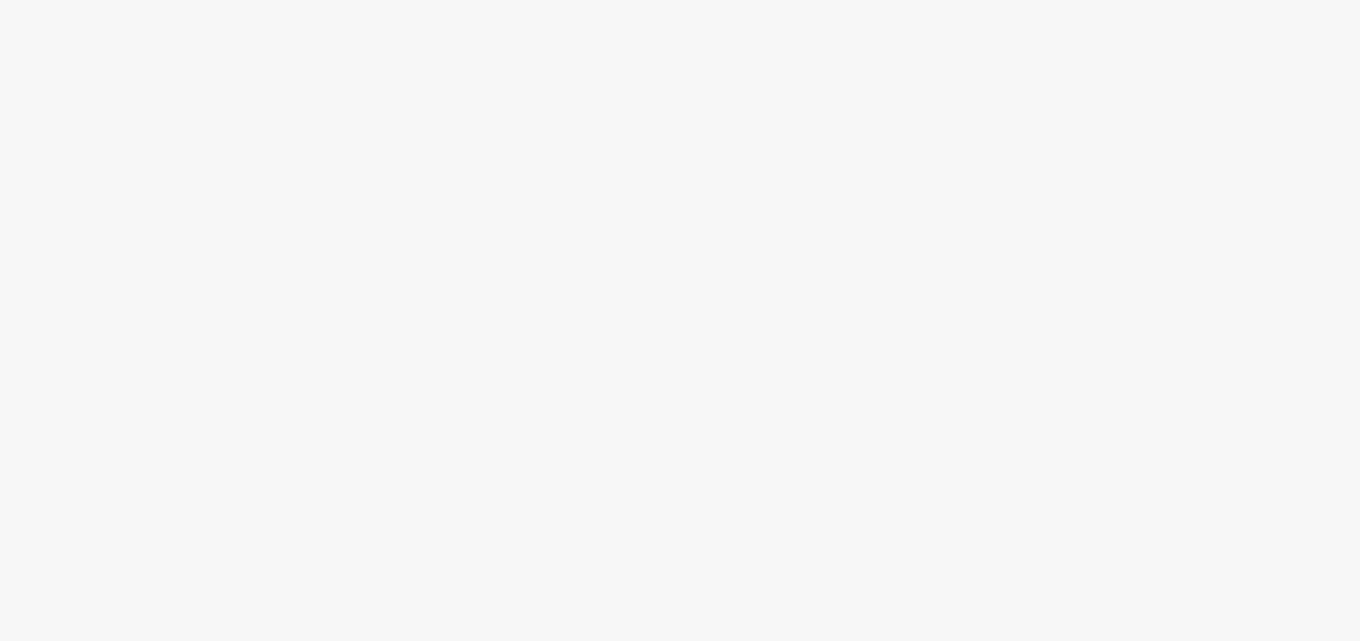 scroll, scrollTop: 0, scrollLeft: 0, axis: both 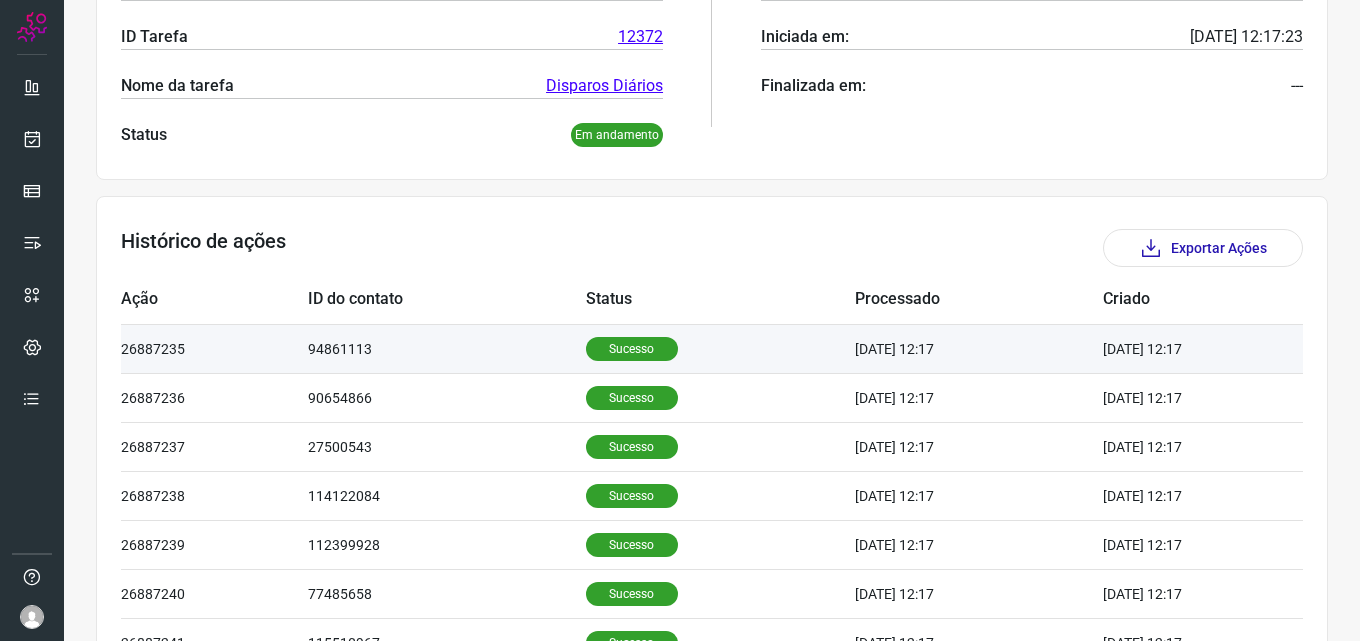 click on "Sucesso" at bounding box center [632, 349] 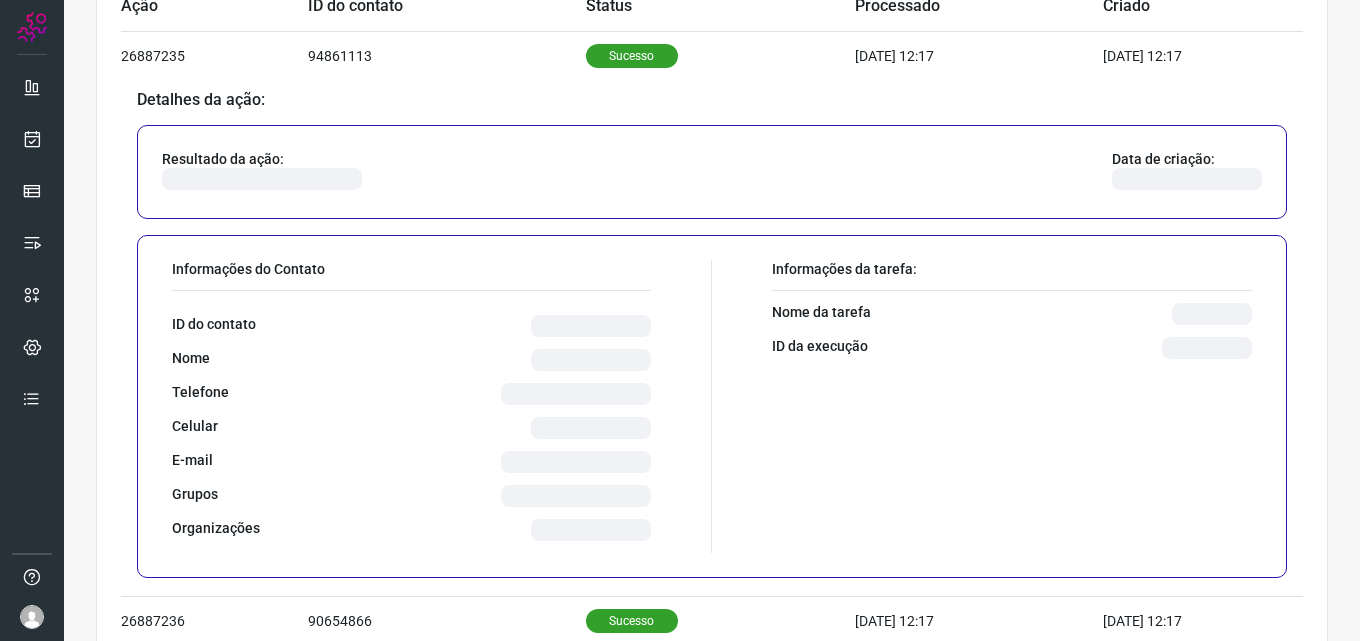 scroll, scrollTop: 700, scrollLeft: 0, axis: vertical 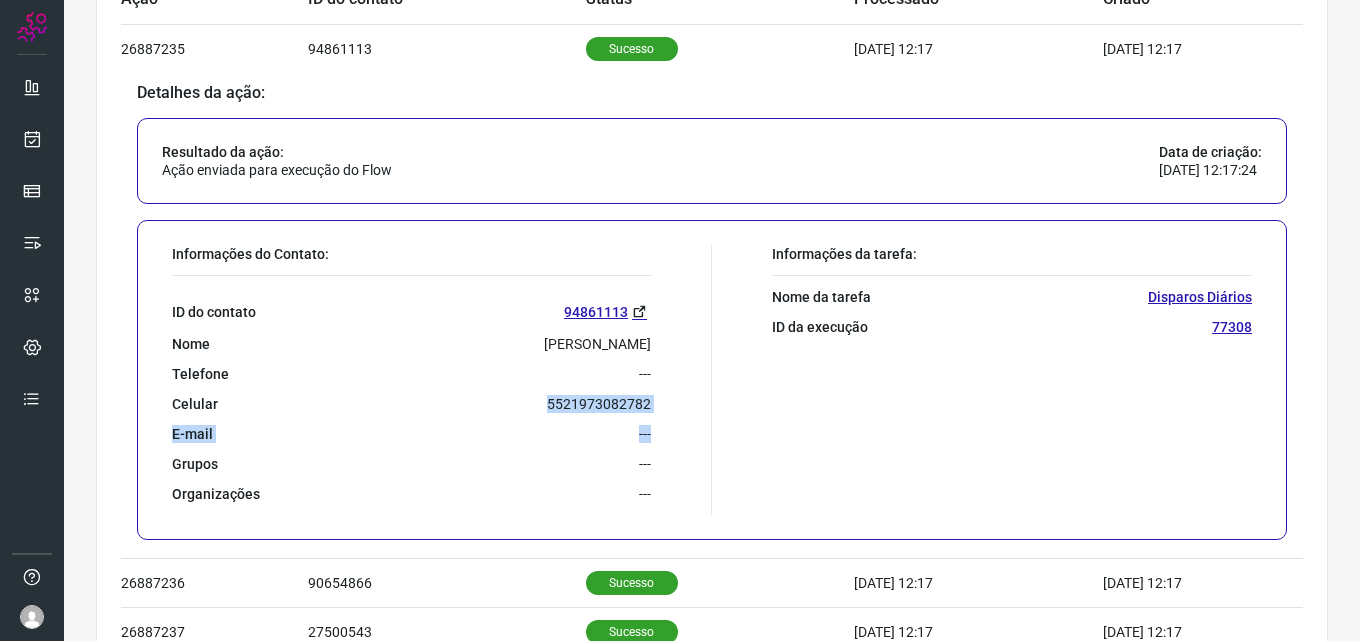drag, startPoint x: 541, startPoint y: 406, endPoint x: 679, endPoint y: 416, distance: 138.36185 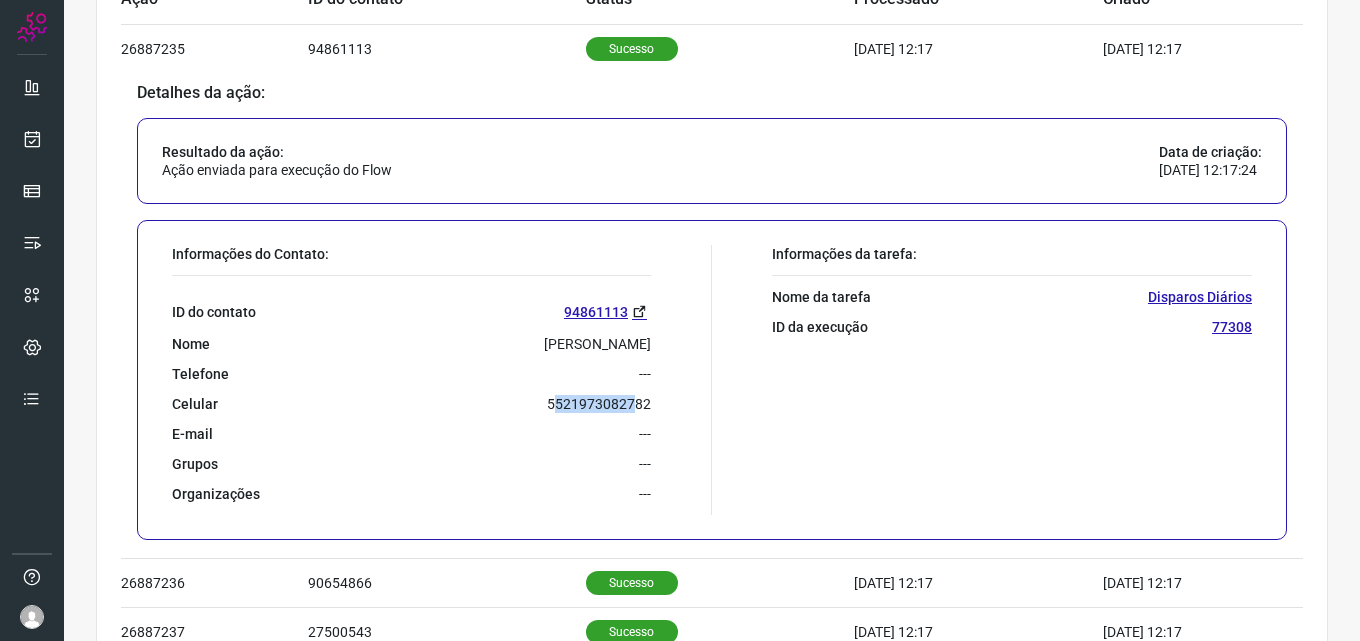 drag, startPoint x: 557, startPoint y: 407, endPoint x: 628, endPoint y: 408, distance: 71.00704 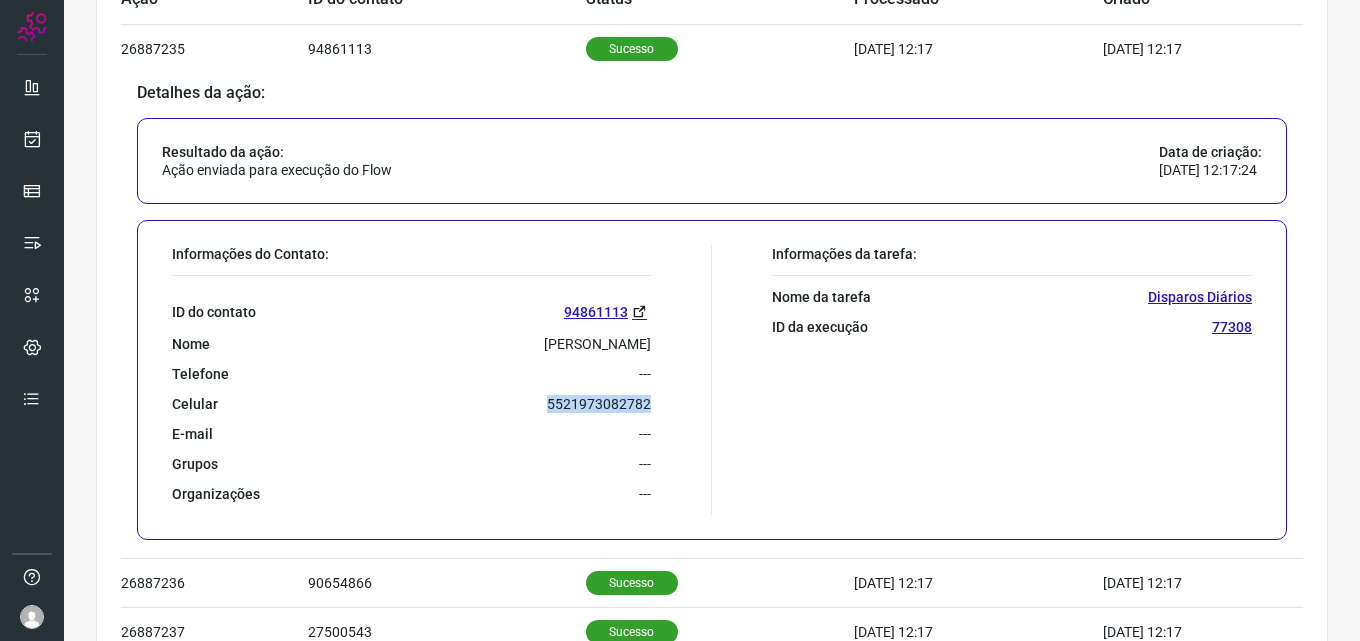 drag, startPoint x: 530, startPoint y: 405, endPoint x: 662, endPoint y: 405, distance: 132 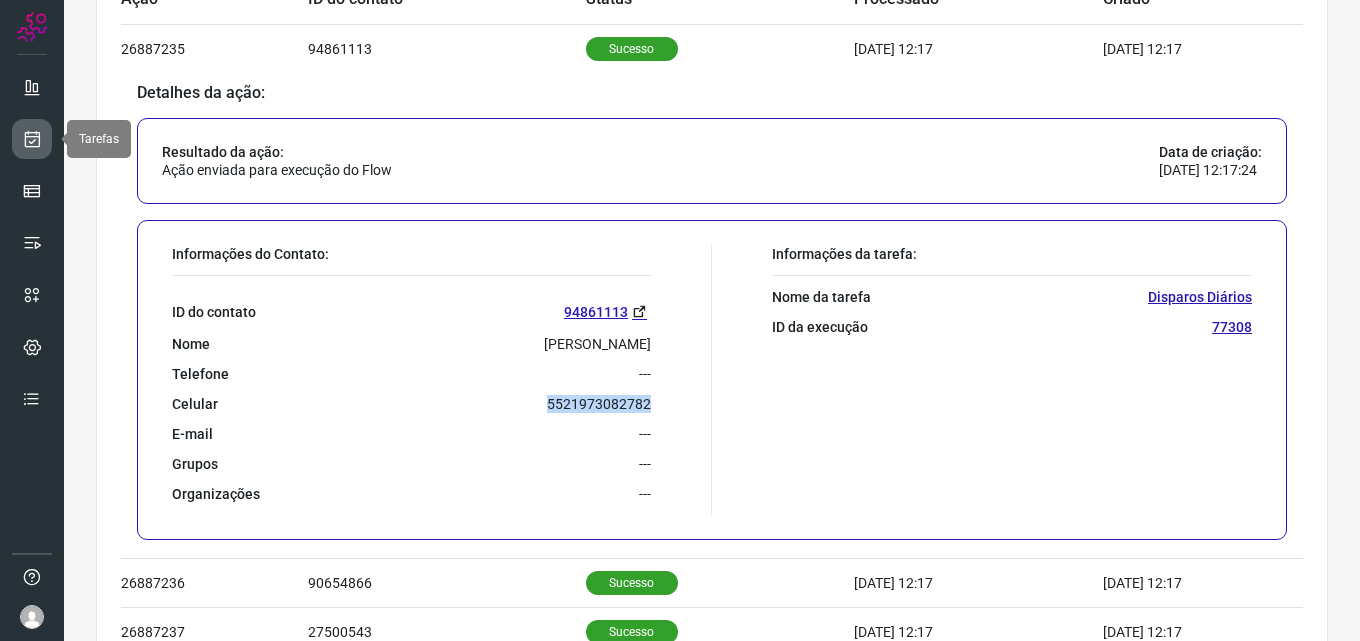 click at bounding box center [32, 139] 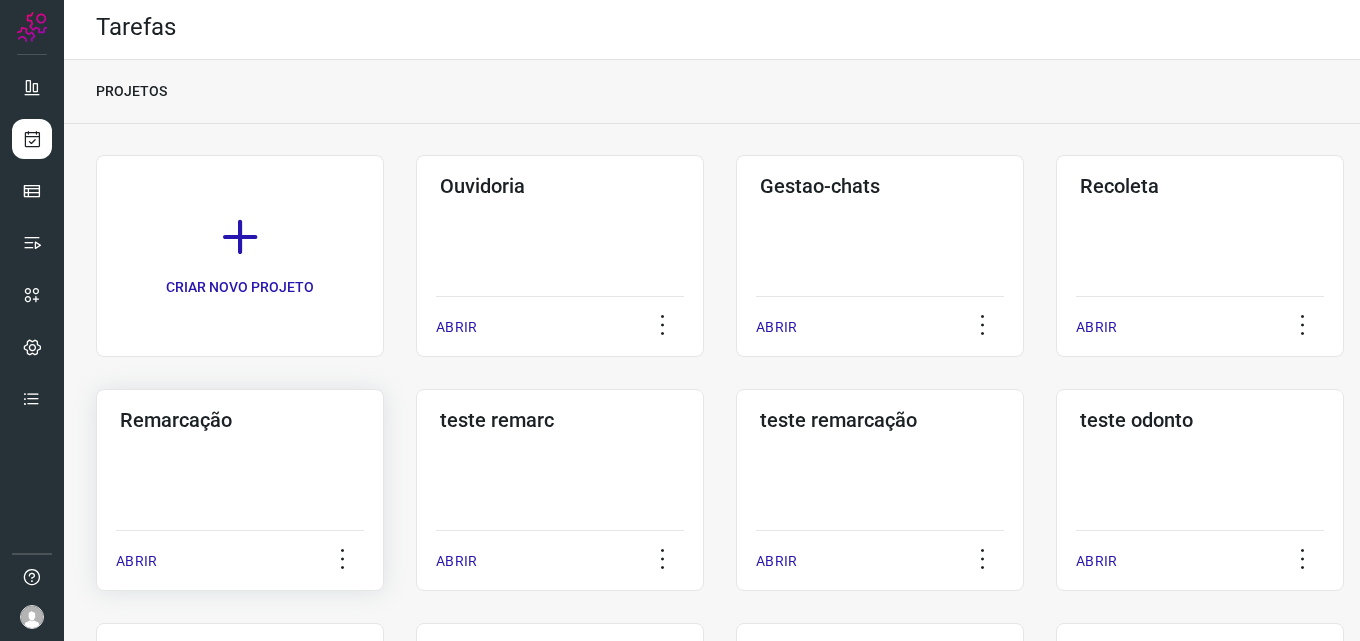 click on "Remarcação  ABRIR" 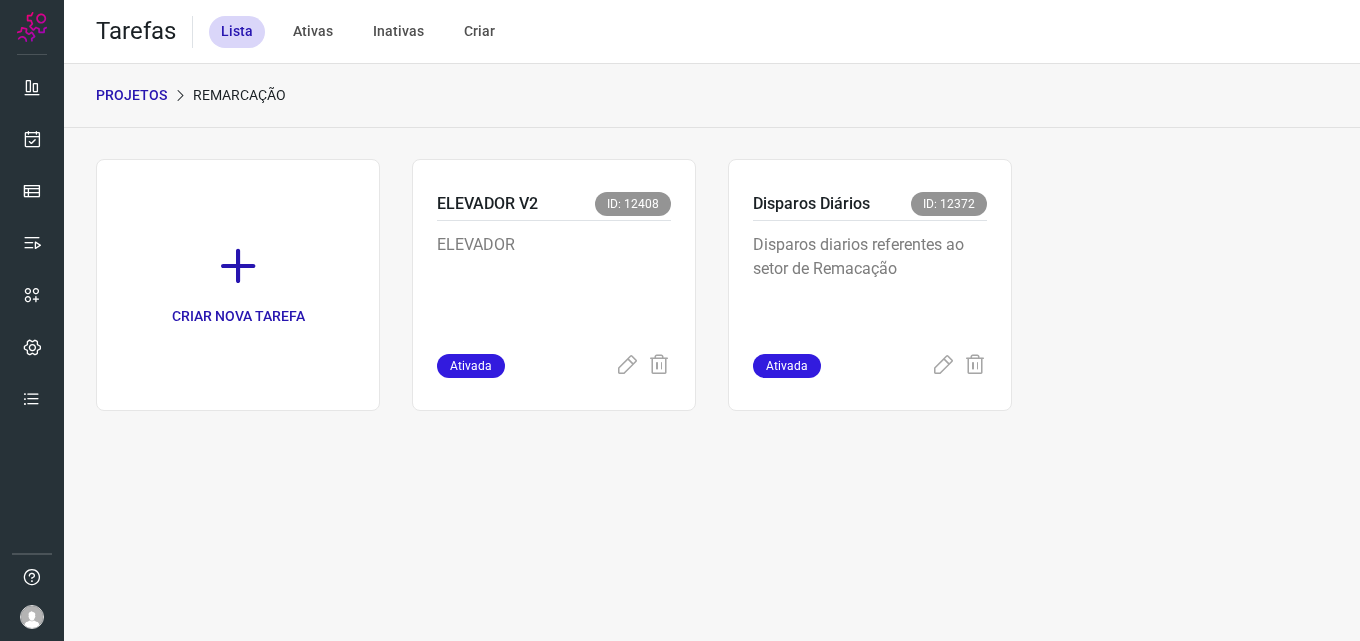 scroll, scrollTop: 0, scrollLeft: 0, axis: both 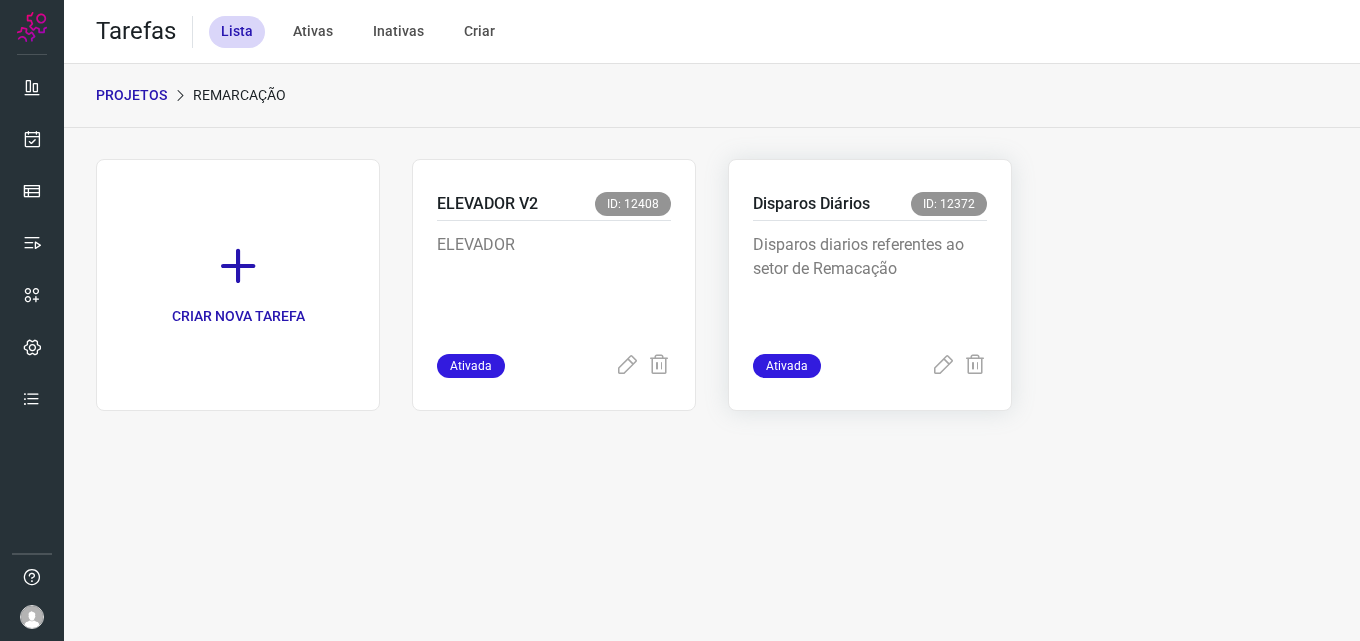 click on "Disparos diarios referentes ao setor de Remacação" at bounding box center (870, 283) 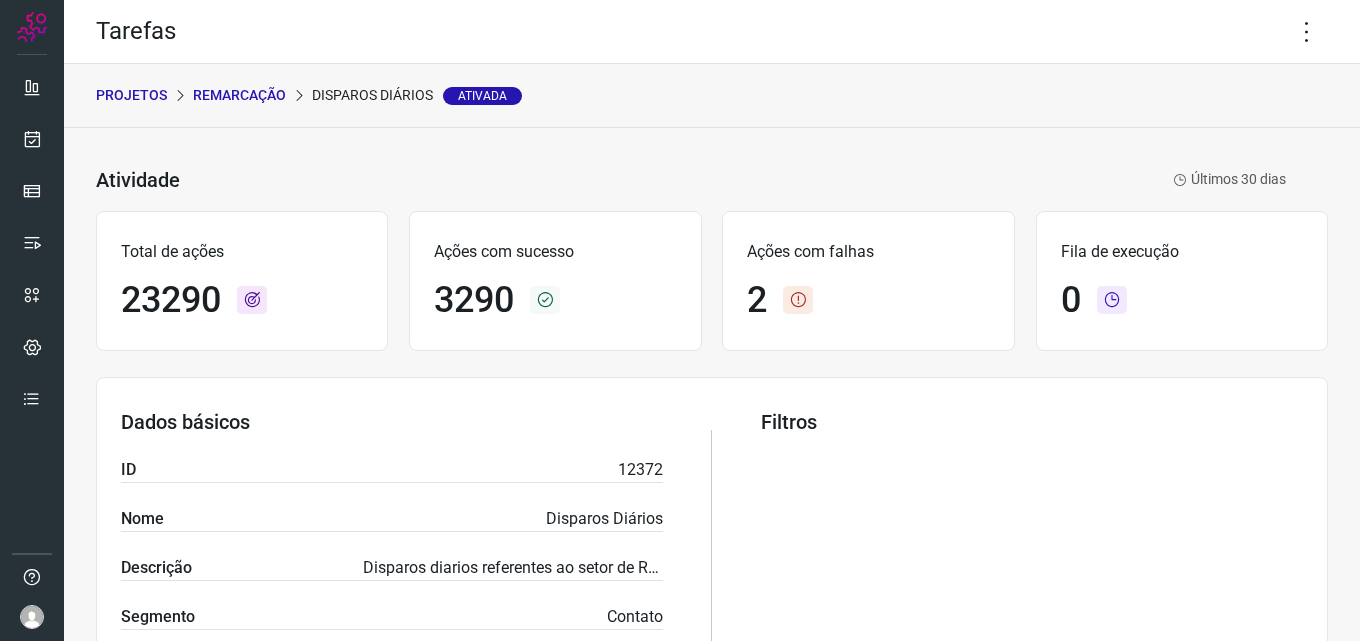 click on "Tarefas" at bounding box center [712, 32] 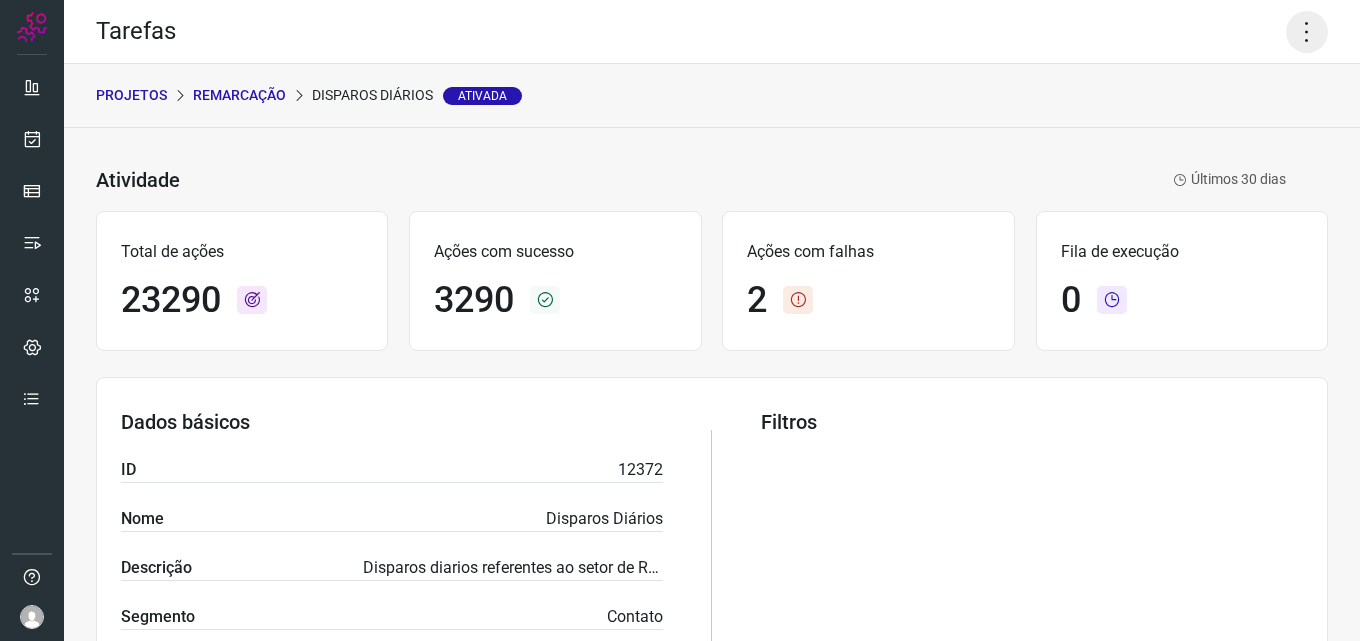click 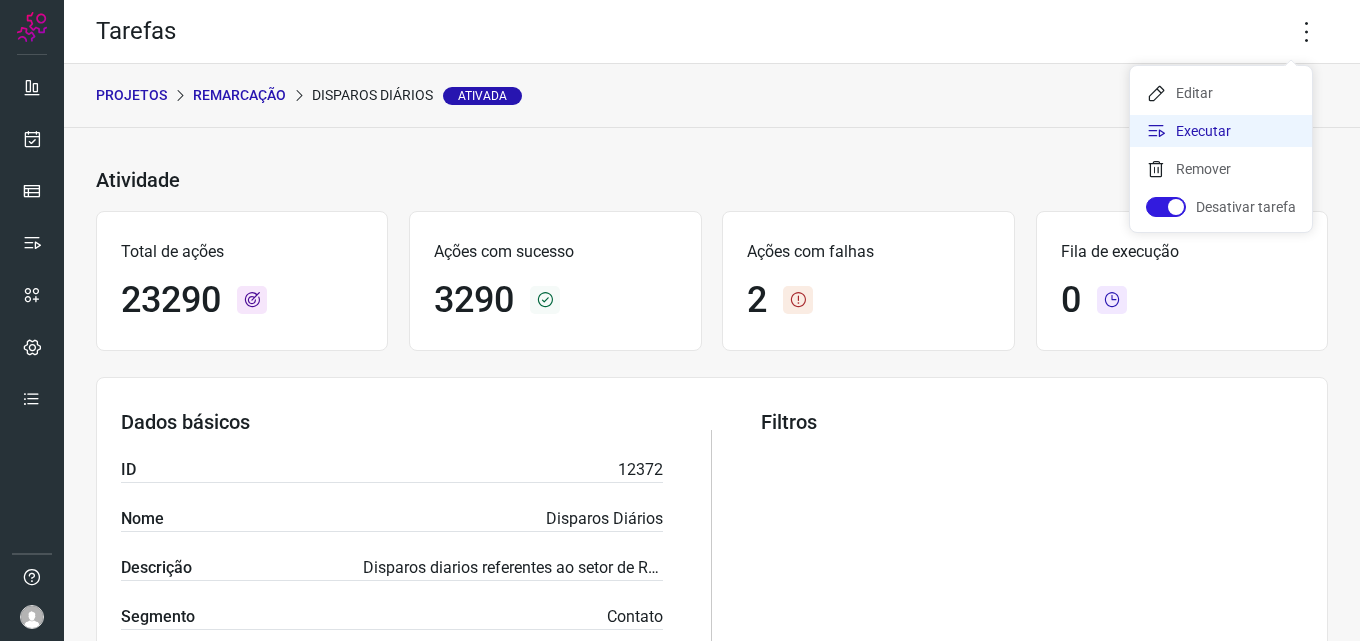 click on "Executar" 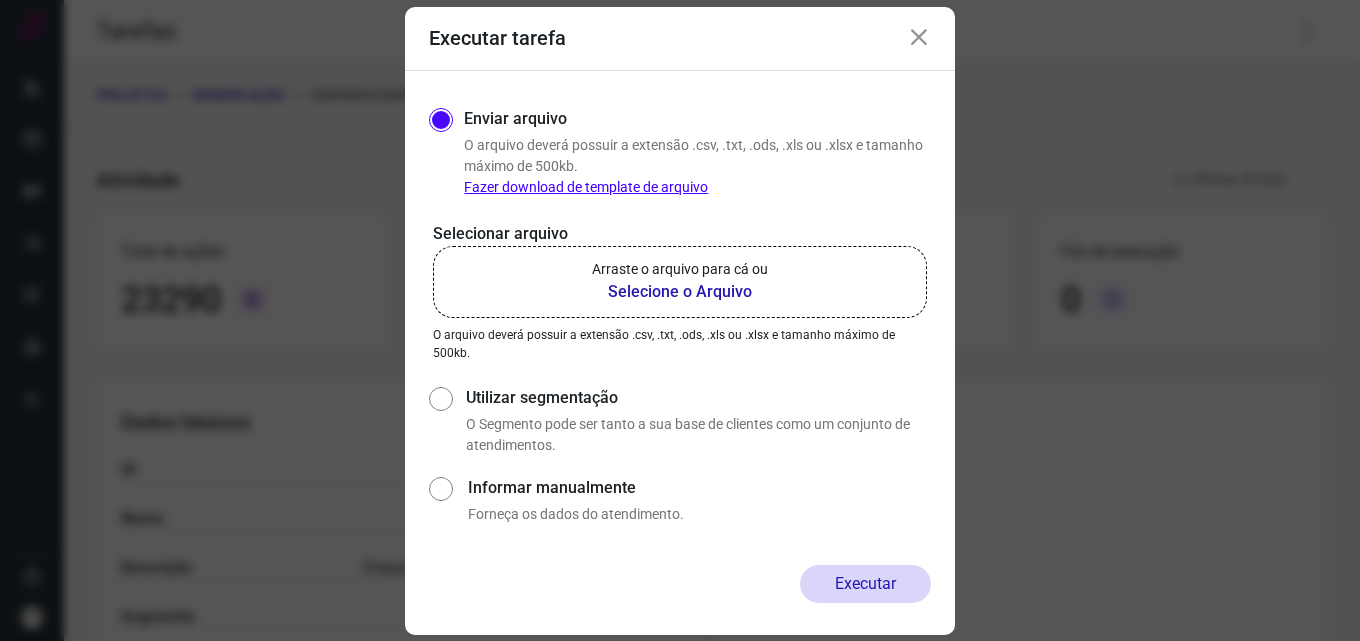 click on "Selecione o Arquivo" at bounding box center (680, 292) 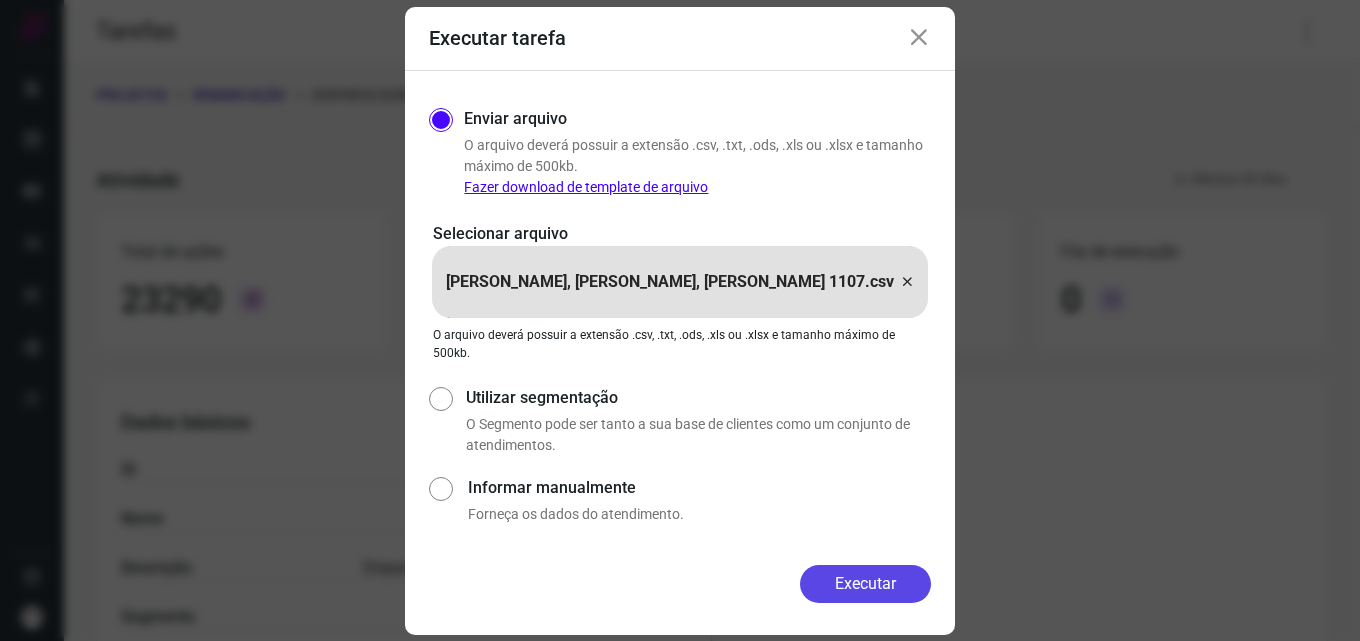 click on "Executar" at bounding box center [865, 584] 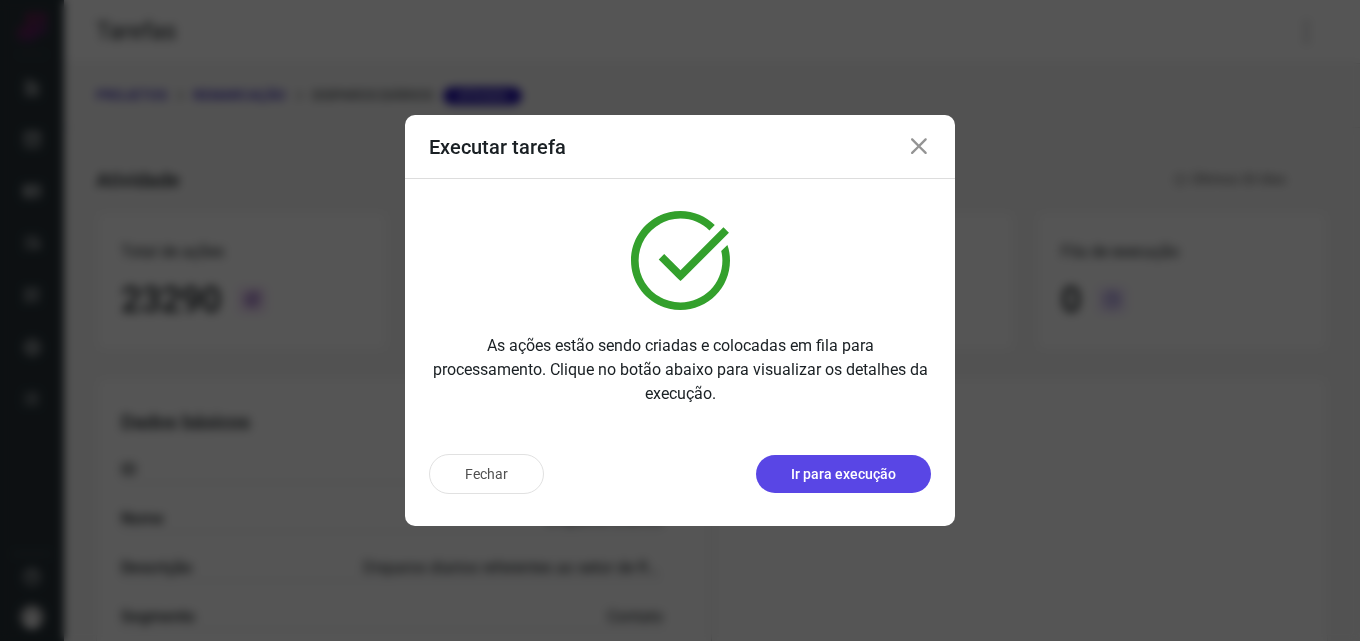 click on "Ir para execução" at bounding box center [843, 474] 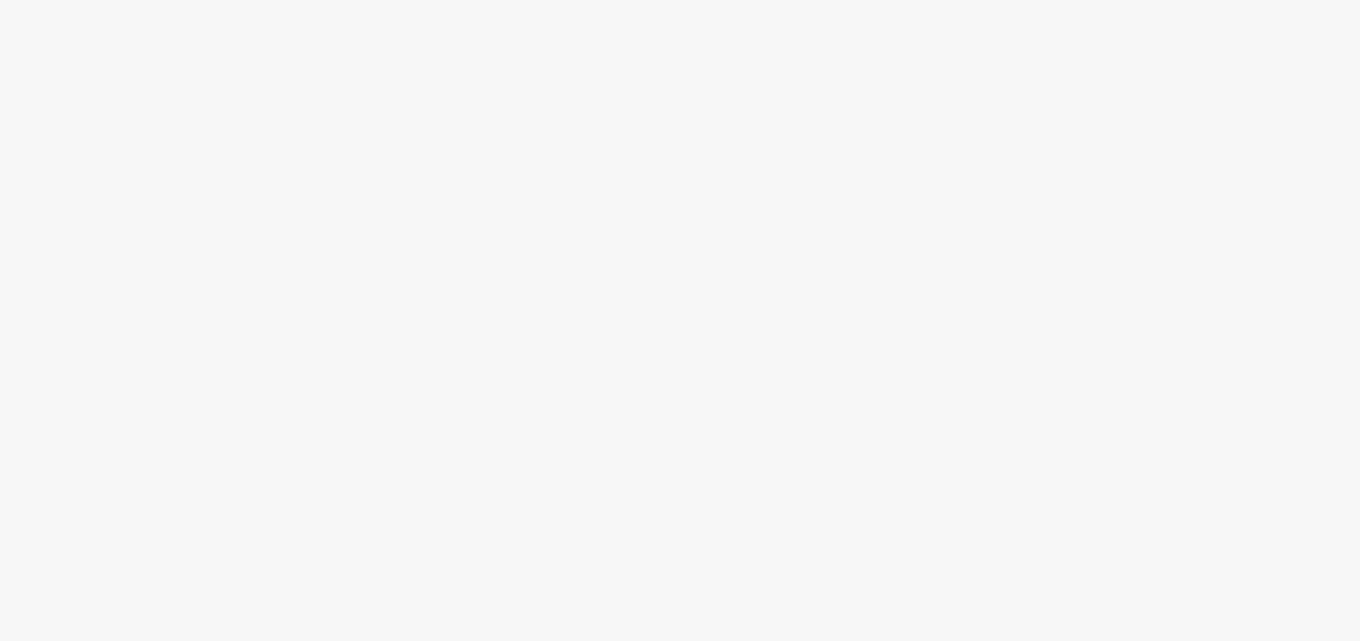 scroll, scrollTop: 0, scrollLeft: 0, axis: both 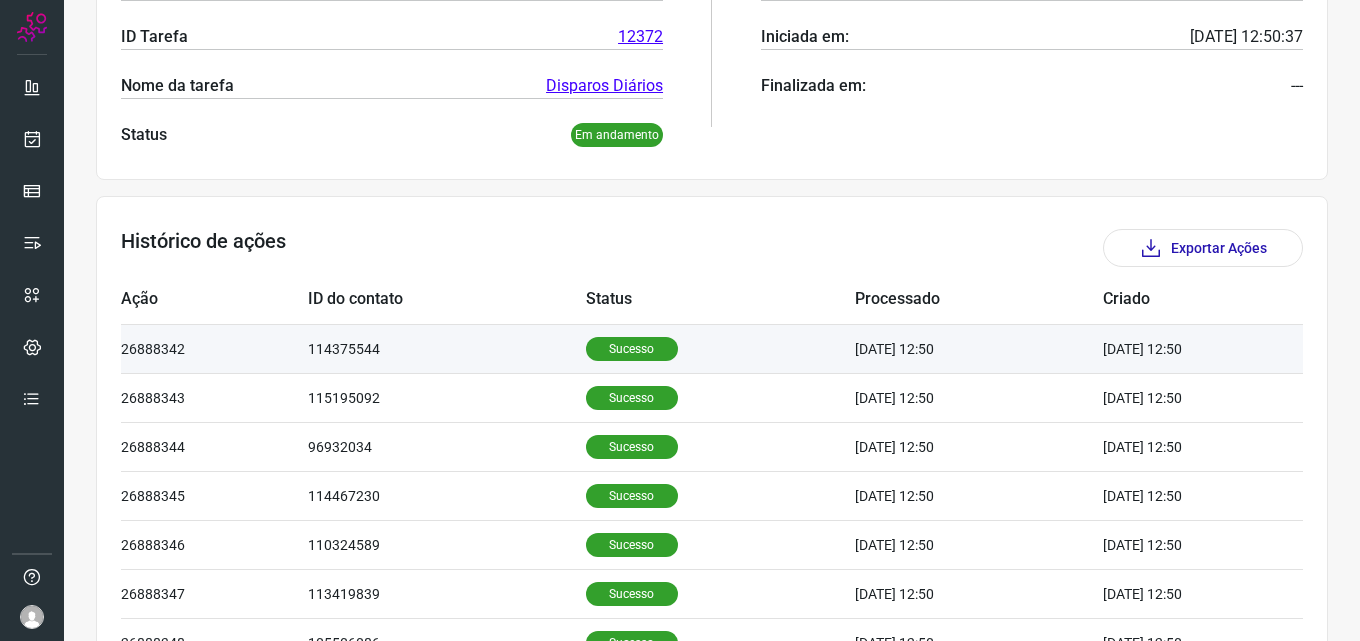 click on "Sucesso" at bounding box center (632, 349) 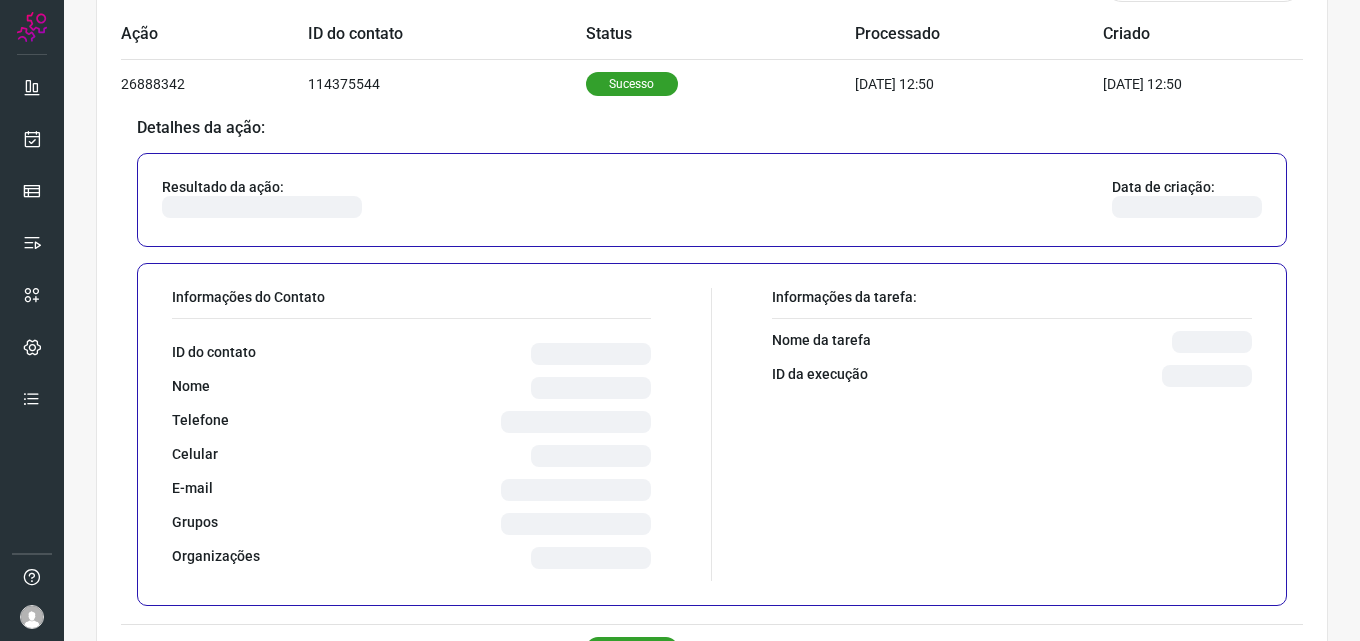 scroll, scrollTop: 700, scrollLeft: 0, axis: vertical 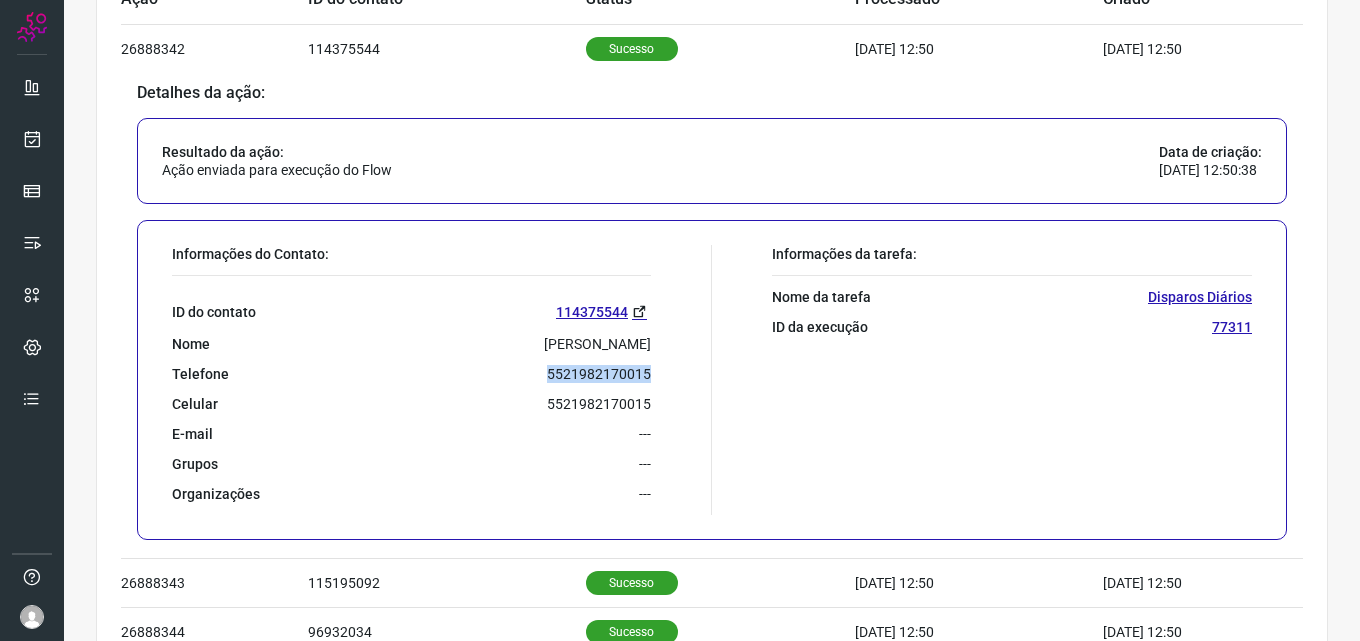 drag, startPoint x: 540, startPoint y: 375, endPoint x: 662, endPoint y: 379, distance: 122.06556 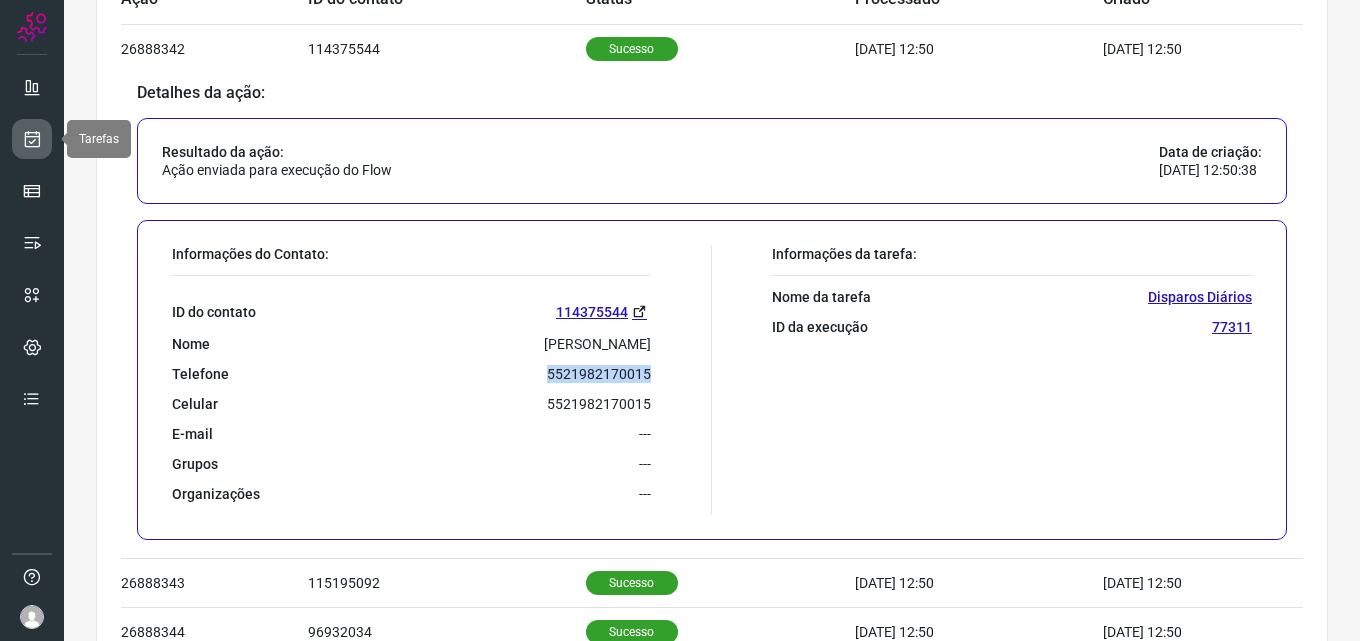 click at bounding box center (32, 139) 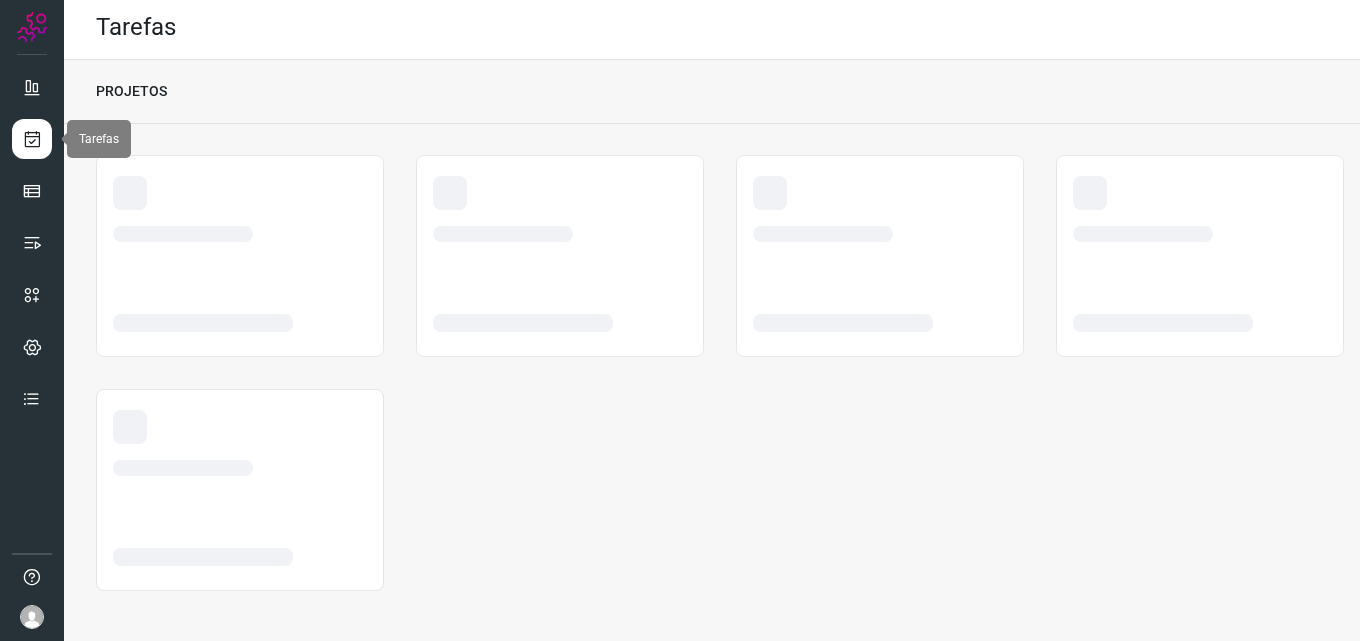 scroll, scrollTop: 4, scrollLeft: 0, axis: vertical 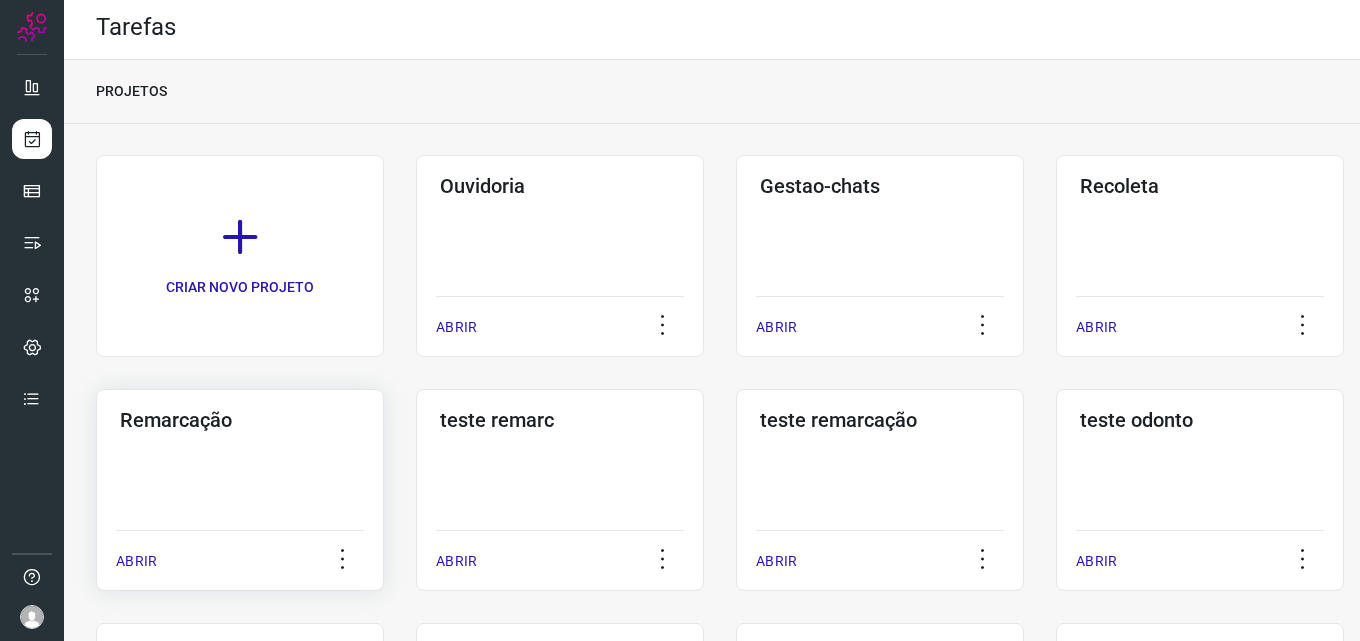 click on "Remarcação  ABRIR" 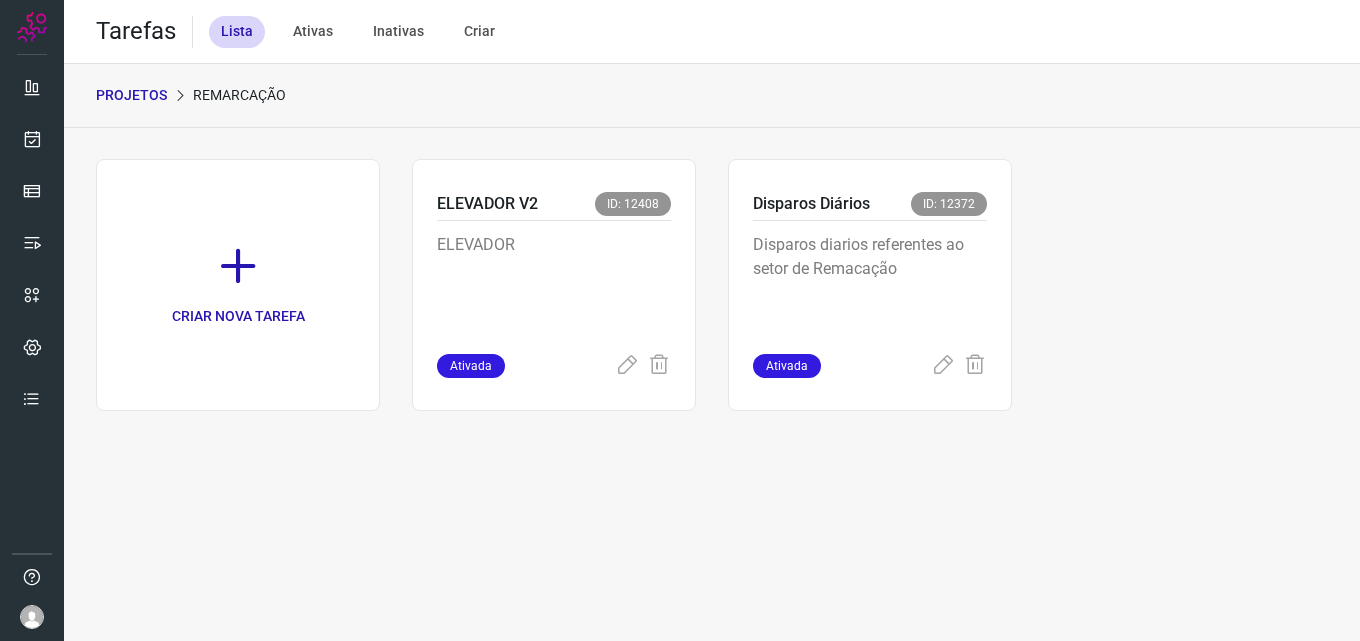 scroll, scrollTop: 0, scrollLeft: 0, axis: both 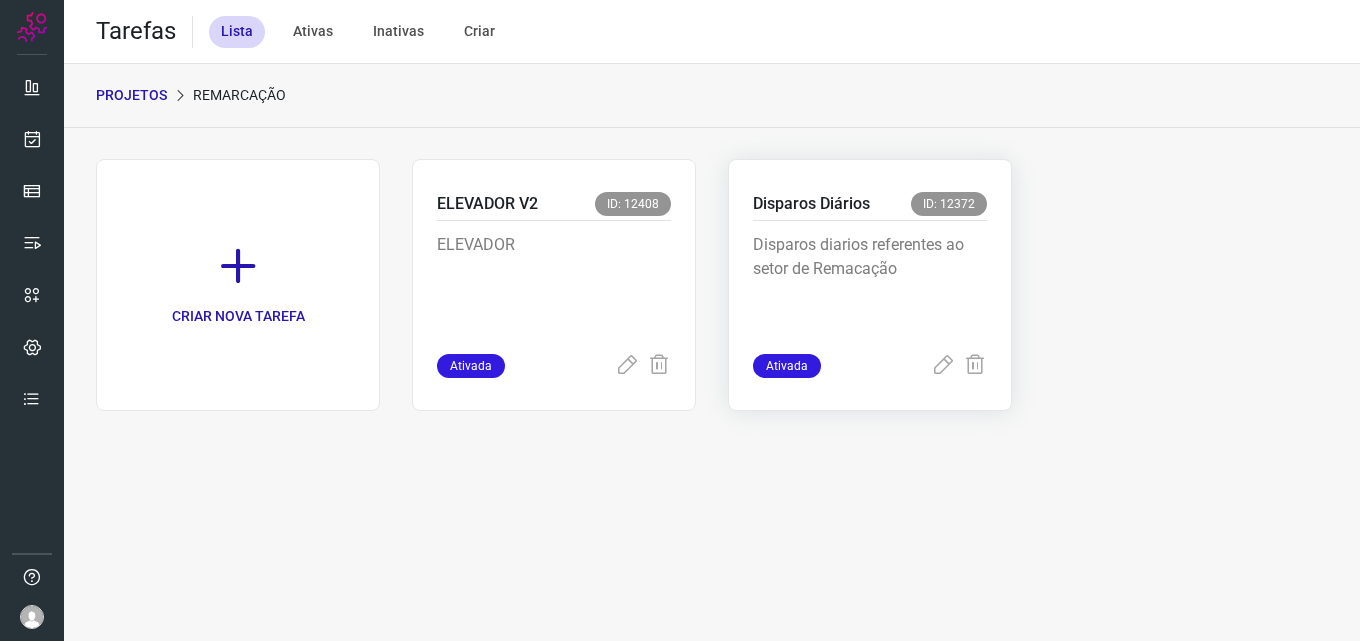 click on "Disparos diarios referentes ao setor de Remacação" at bounding box center [870, 287] 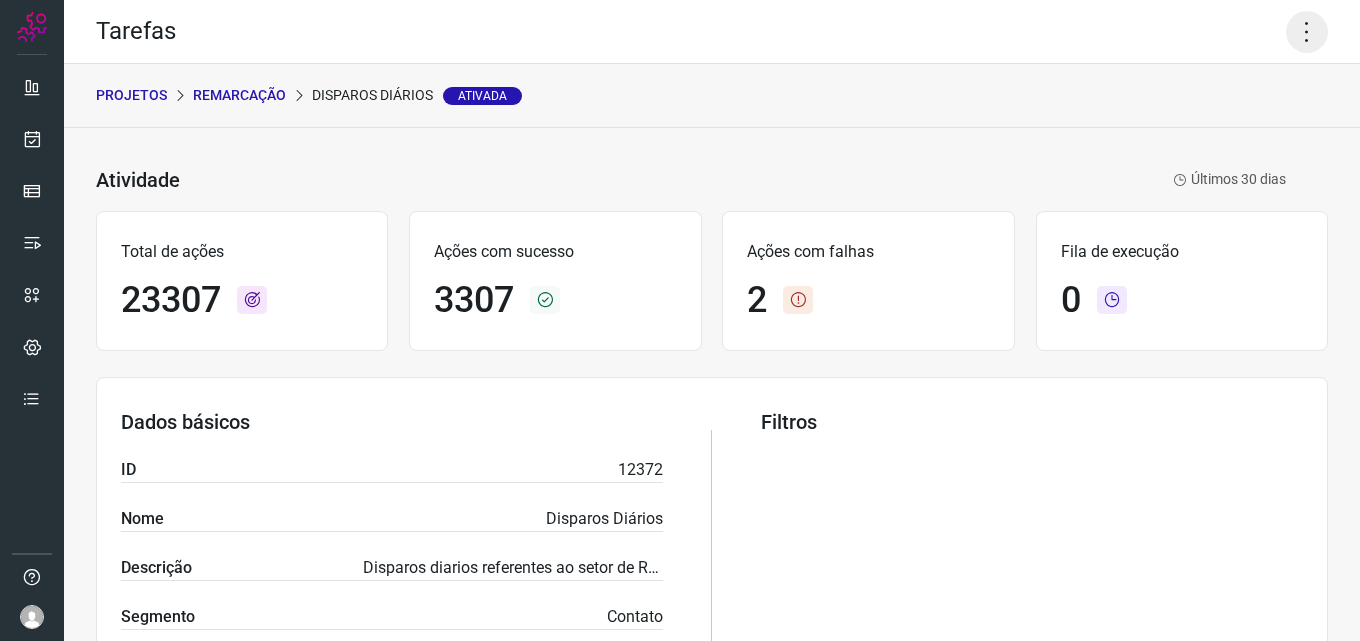 click 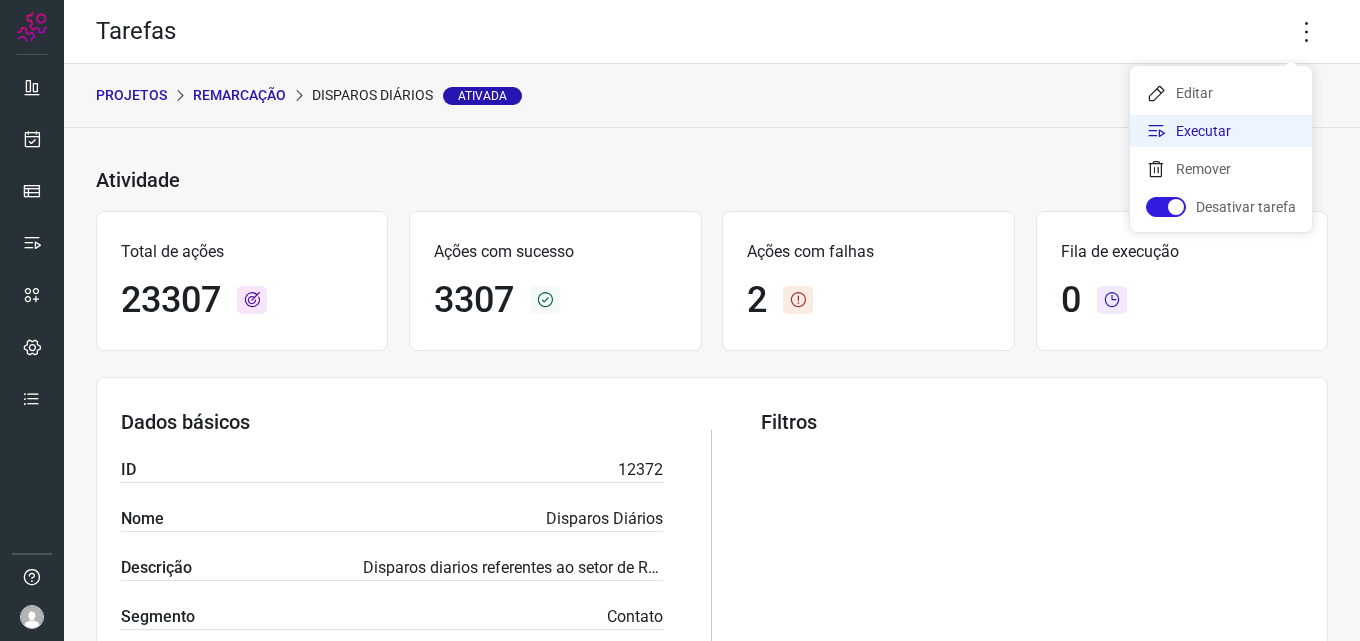 click on "Executar" 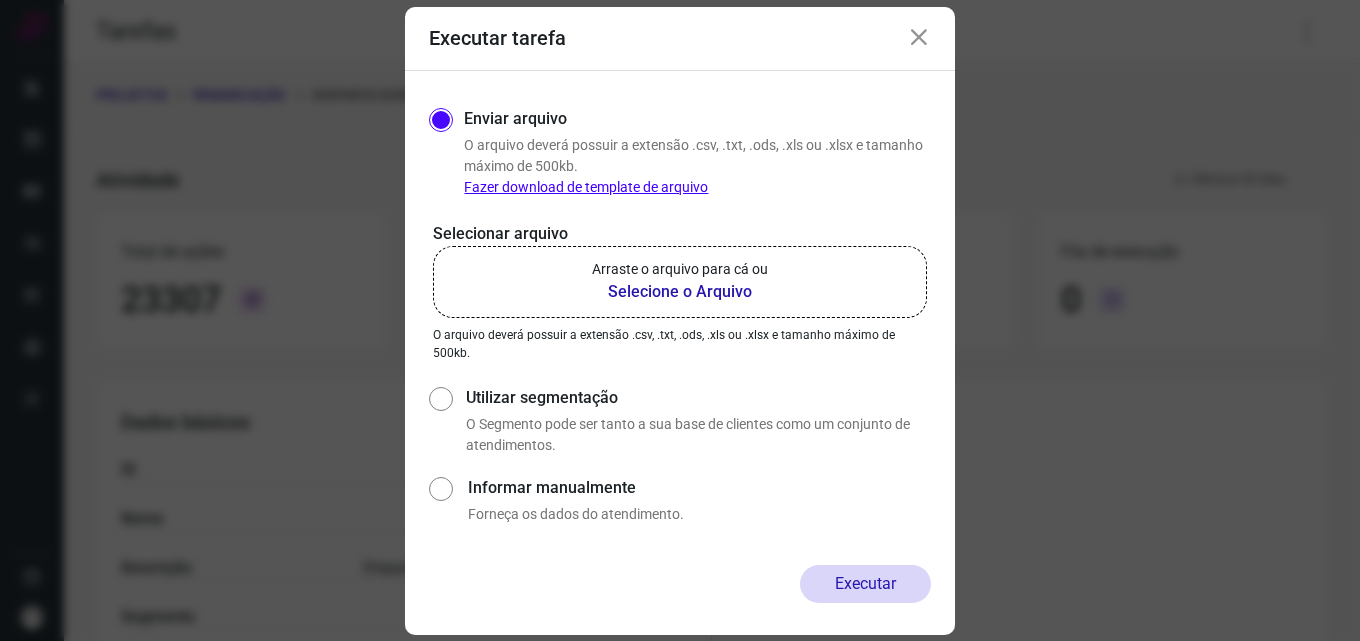 click on "Selecione o Arquivo" at bounding box center (680, 292) 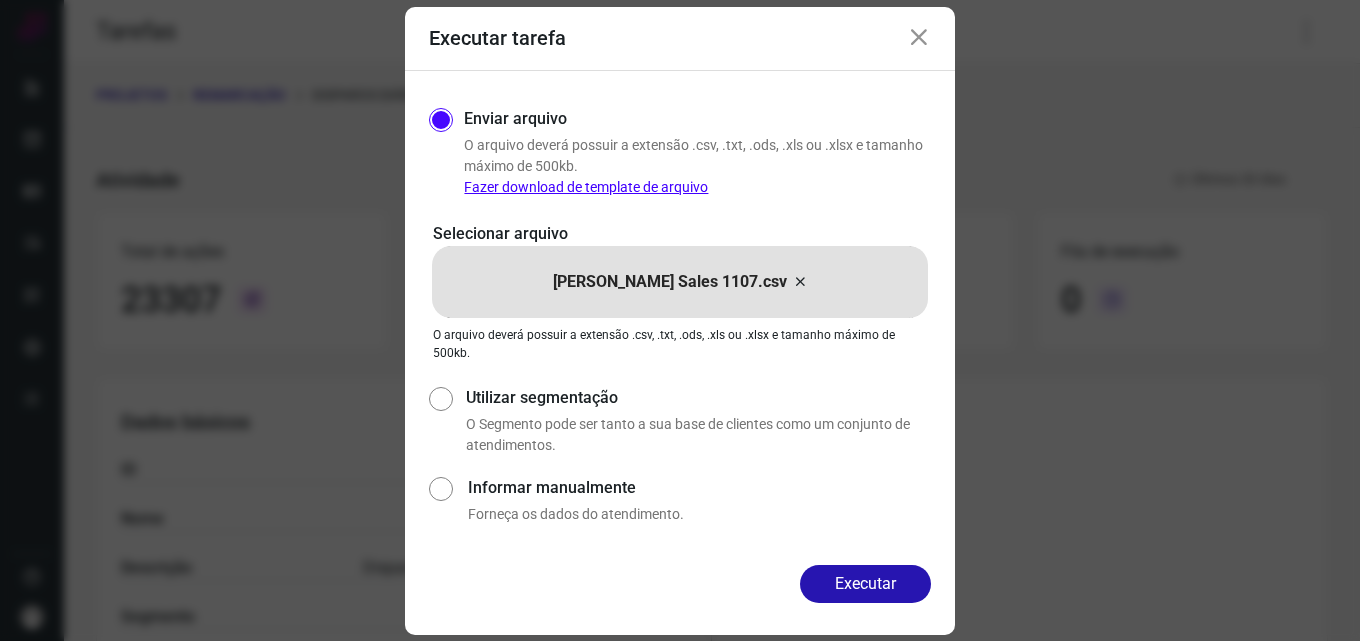 click on "Executar" at bounding box center [865, 584] 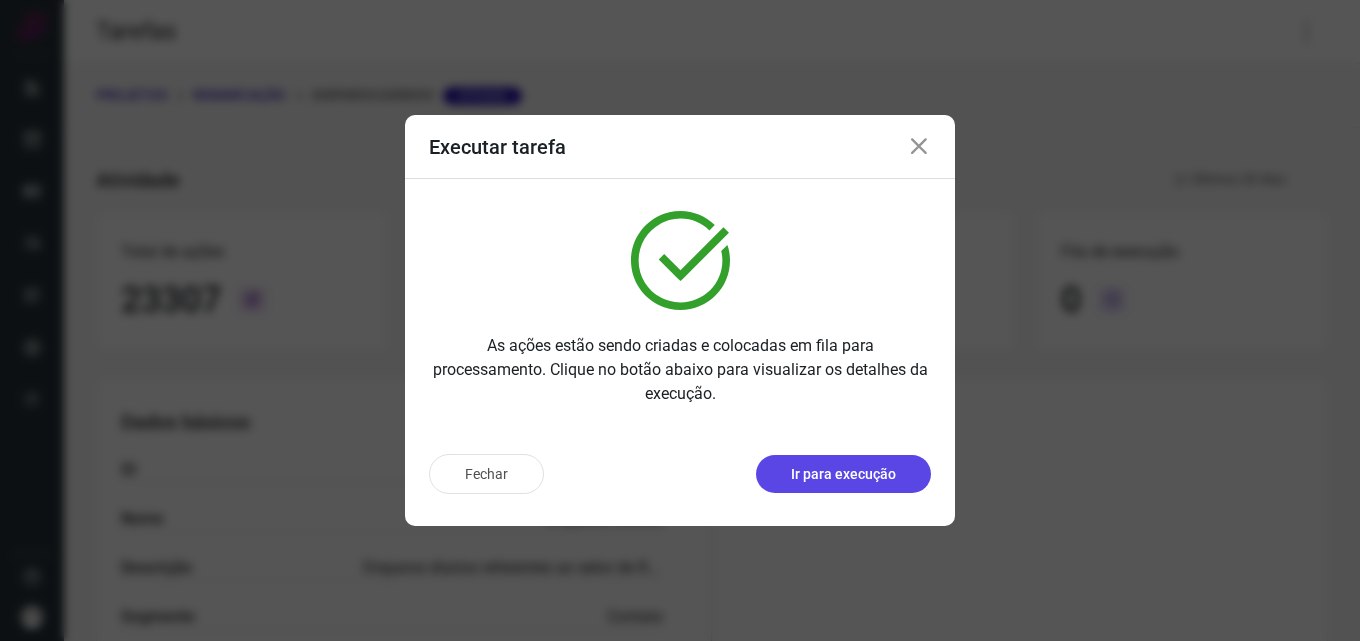 click on "Ir para execução" at bounding box center [843, 474] 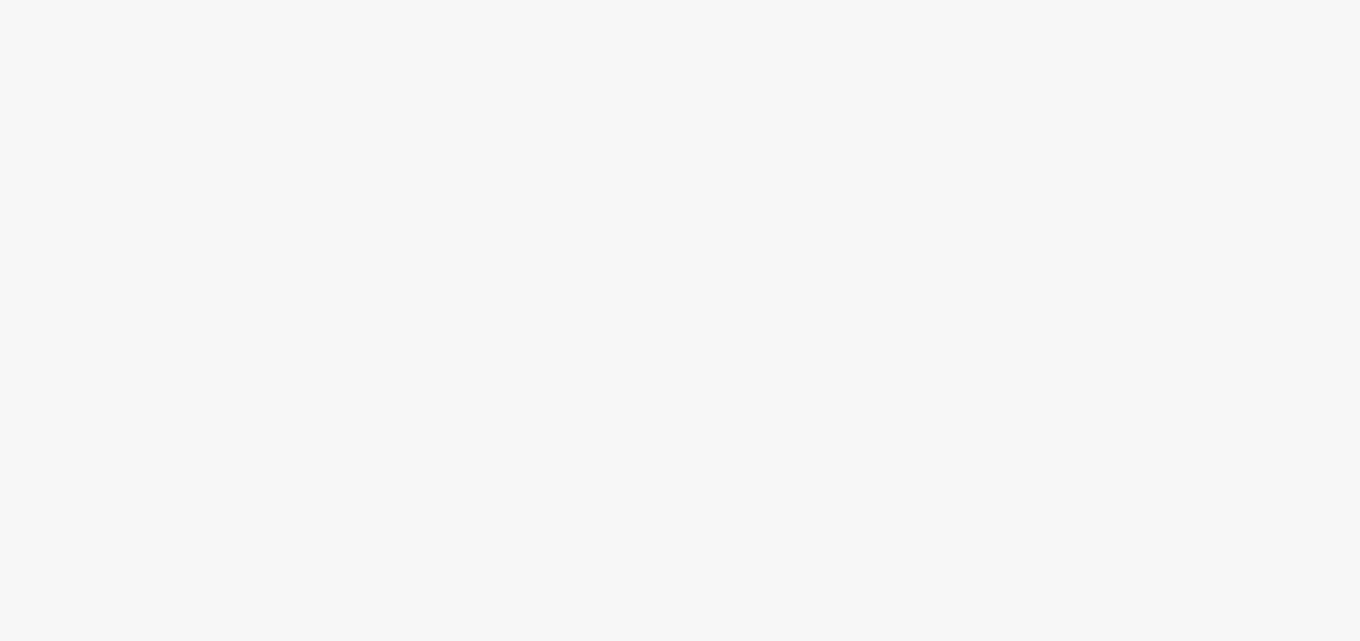 scroll, scrollTop: 0, scrollLeft: 0, axis: both 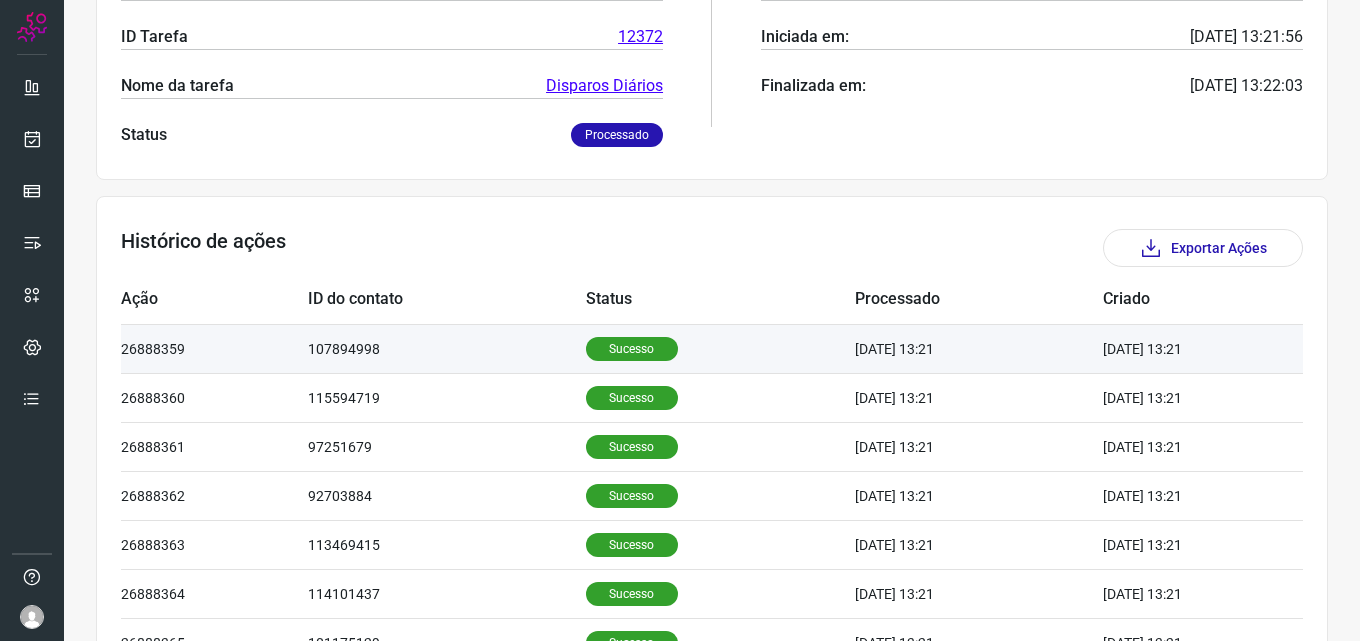 click on "Sucesso" at bounding box center [632, 349] 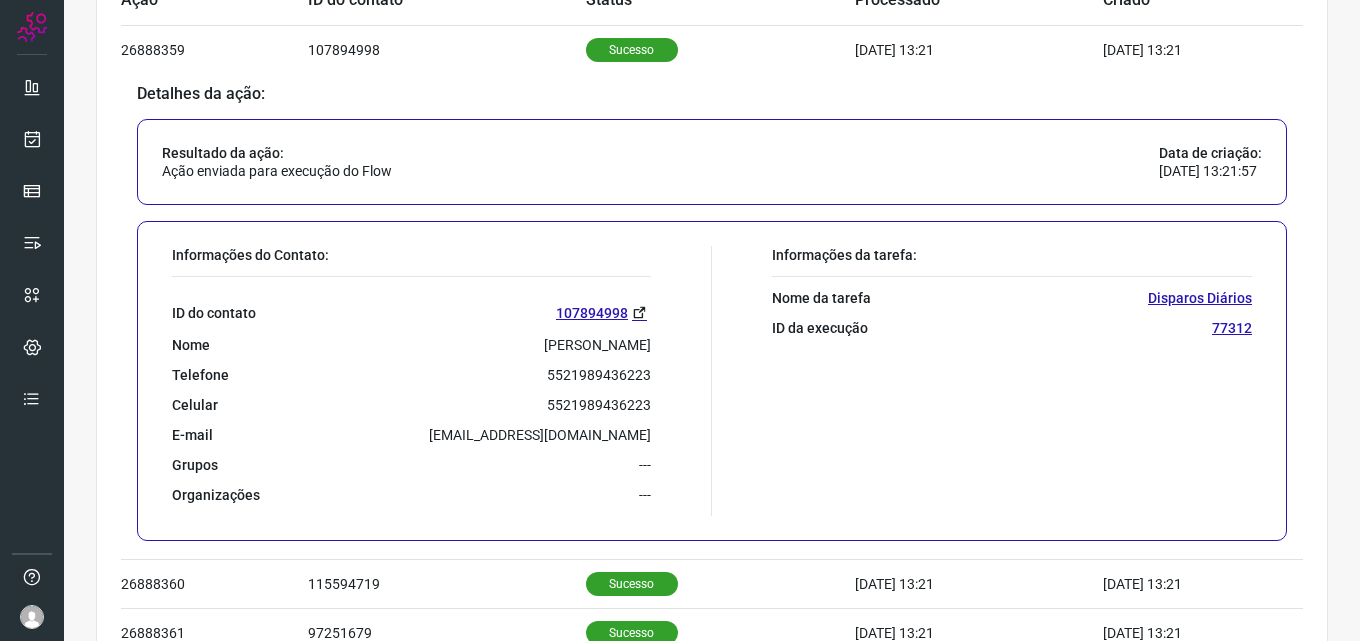 scroll, scrollTop: 700, scrollLeft: 0, axis: vertical 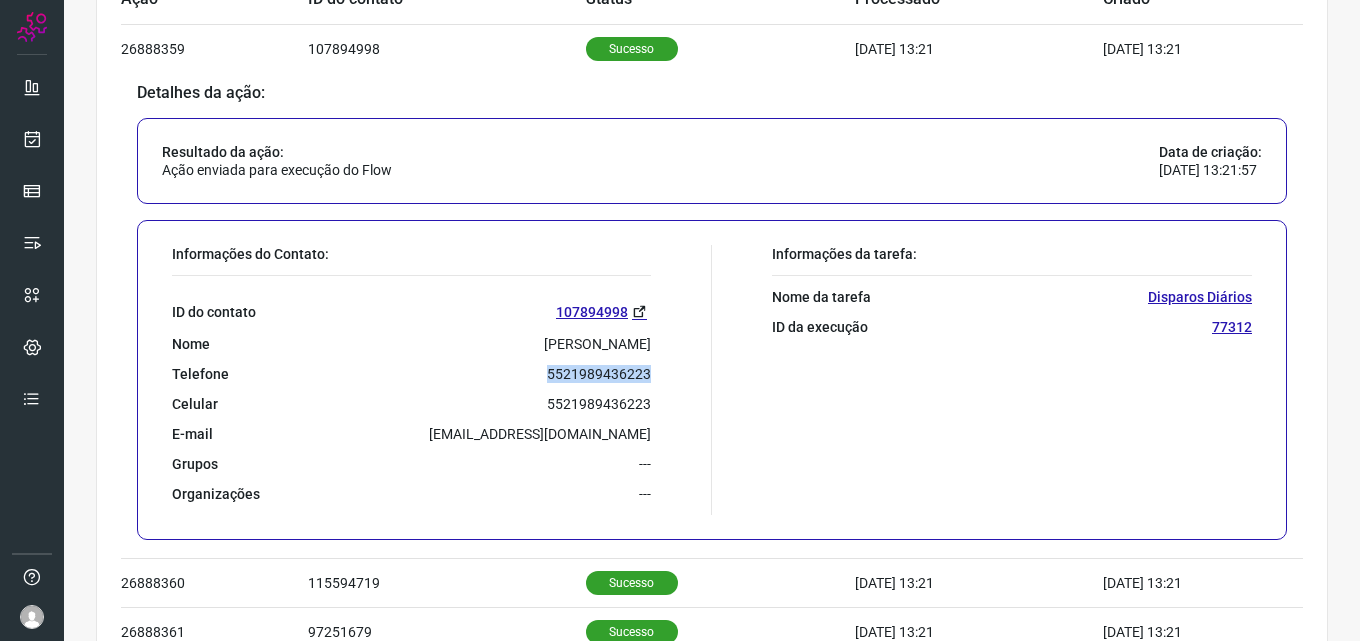 drag, startPoint x: 543, startPoint y: 370, endPoint x: 649, endPoint y: 377, distance: 106.23088 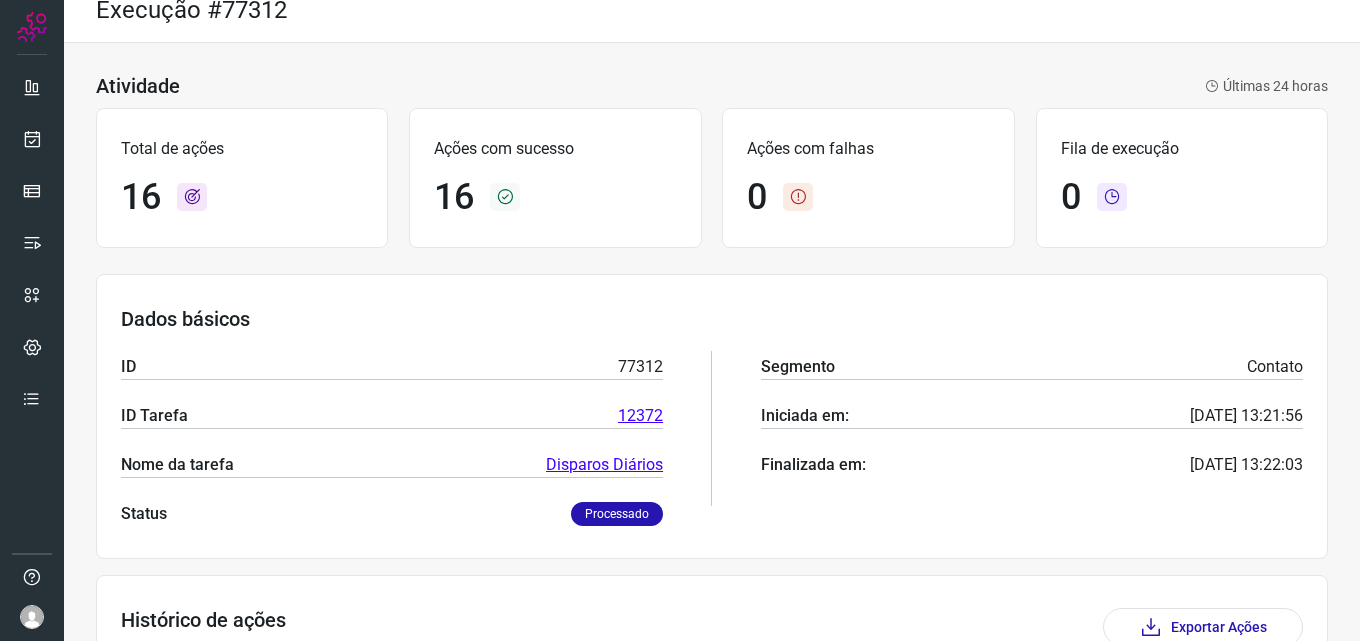 scroll, scrollTop: 0, scrollLeft: 0, axis: both 